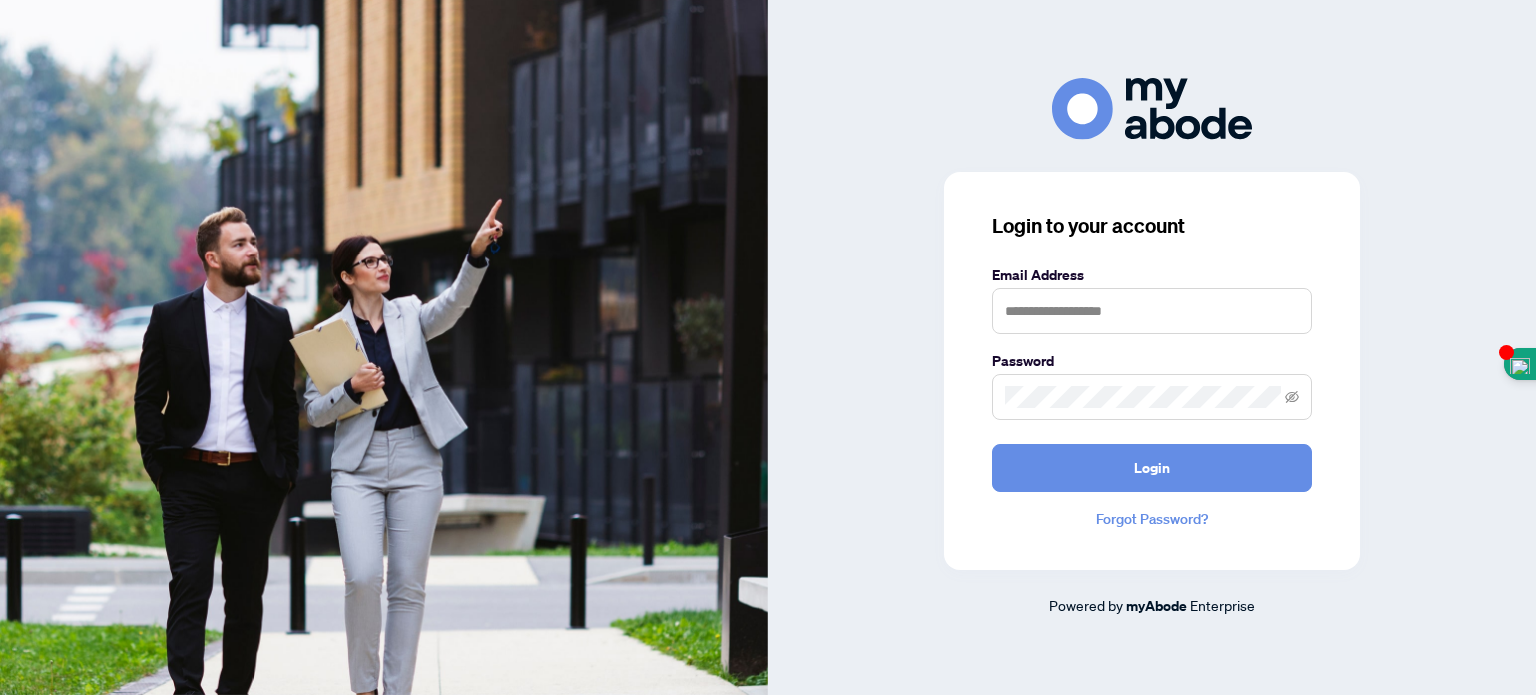 scroll, scrollTop: 0, scrollLeft: 0, axis: both 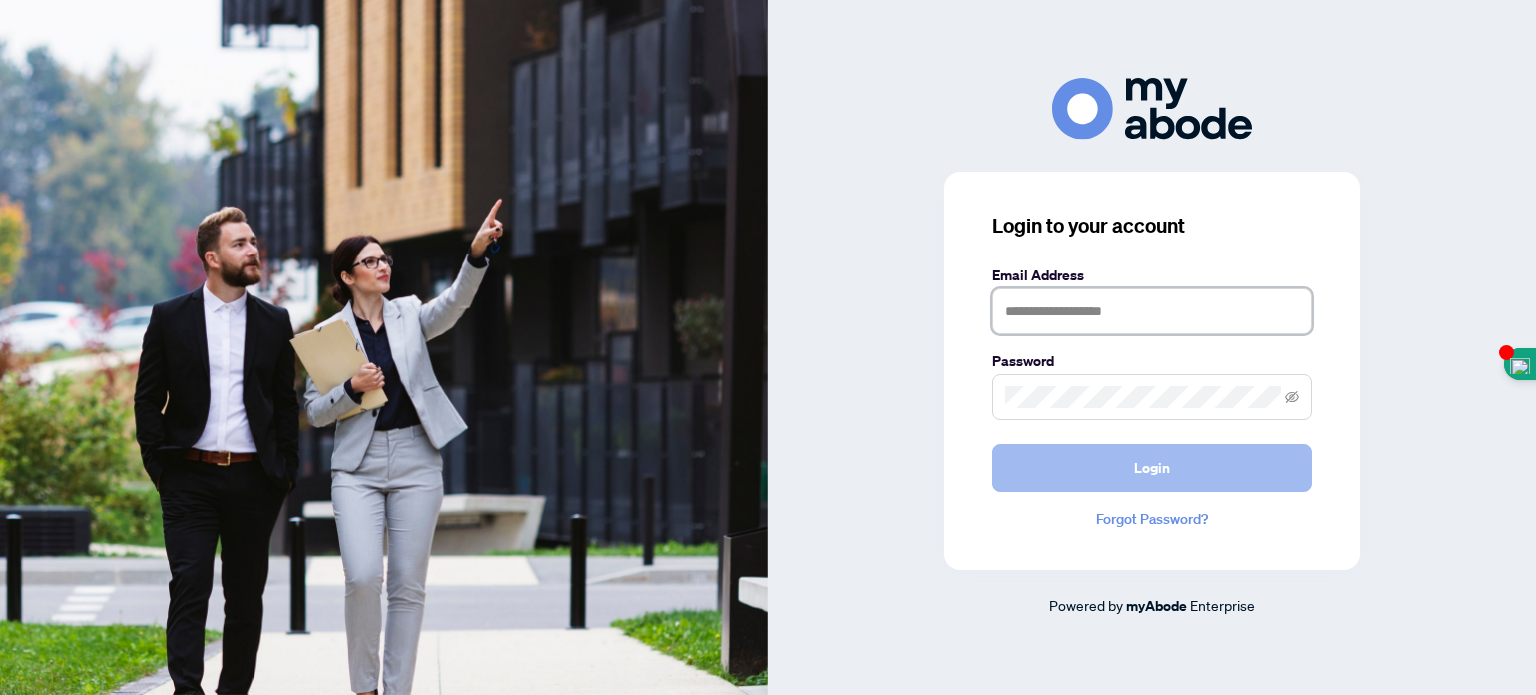 type on "**********" 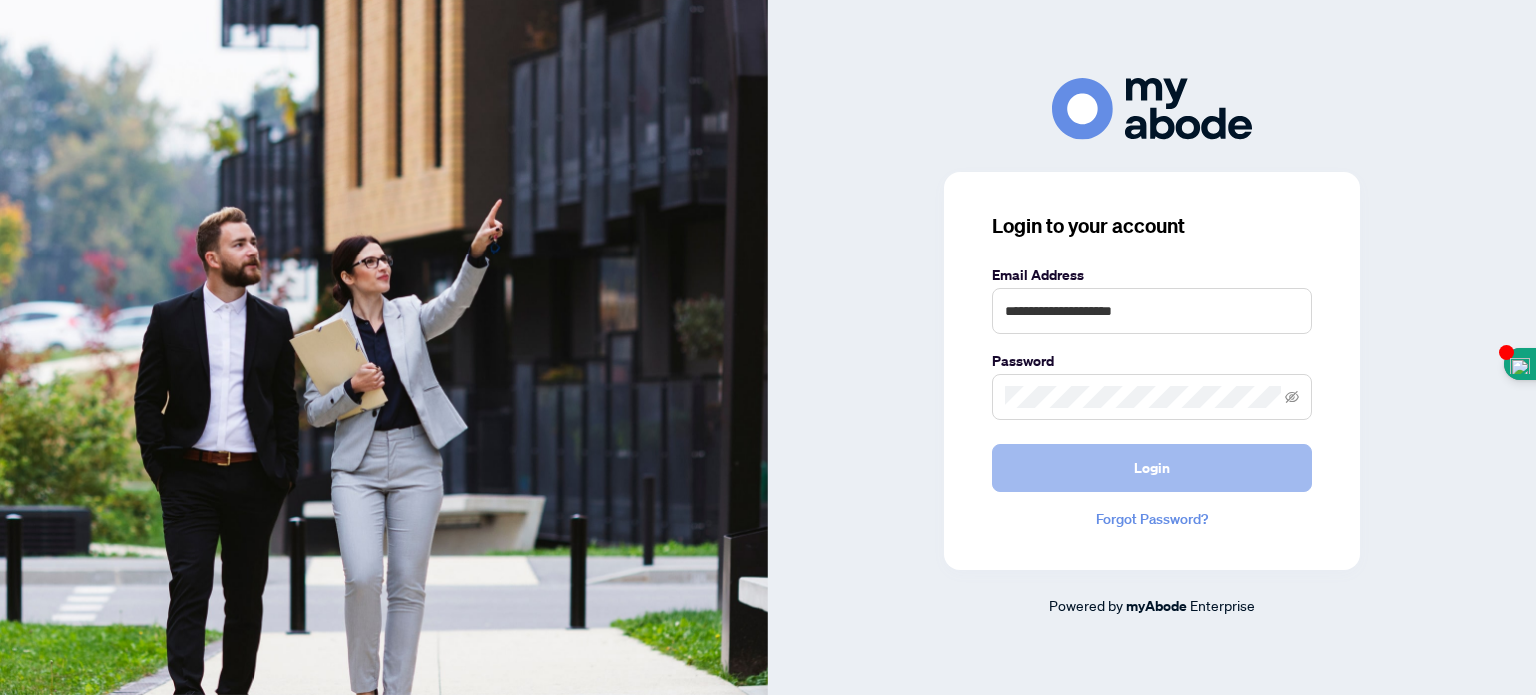 click on "Login" at bounding box center (1152, 468) 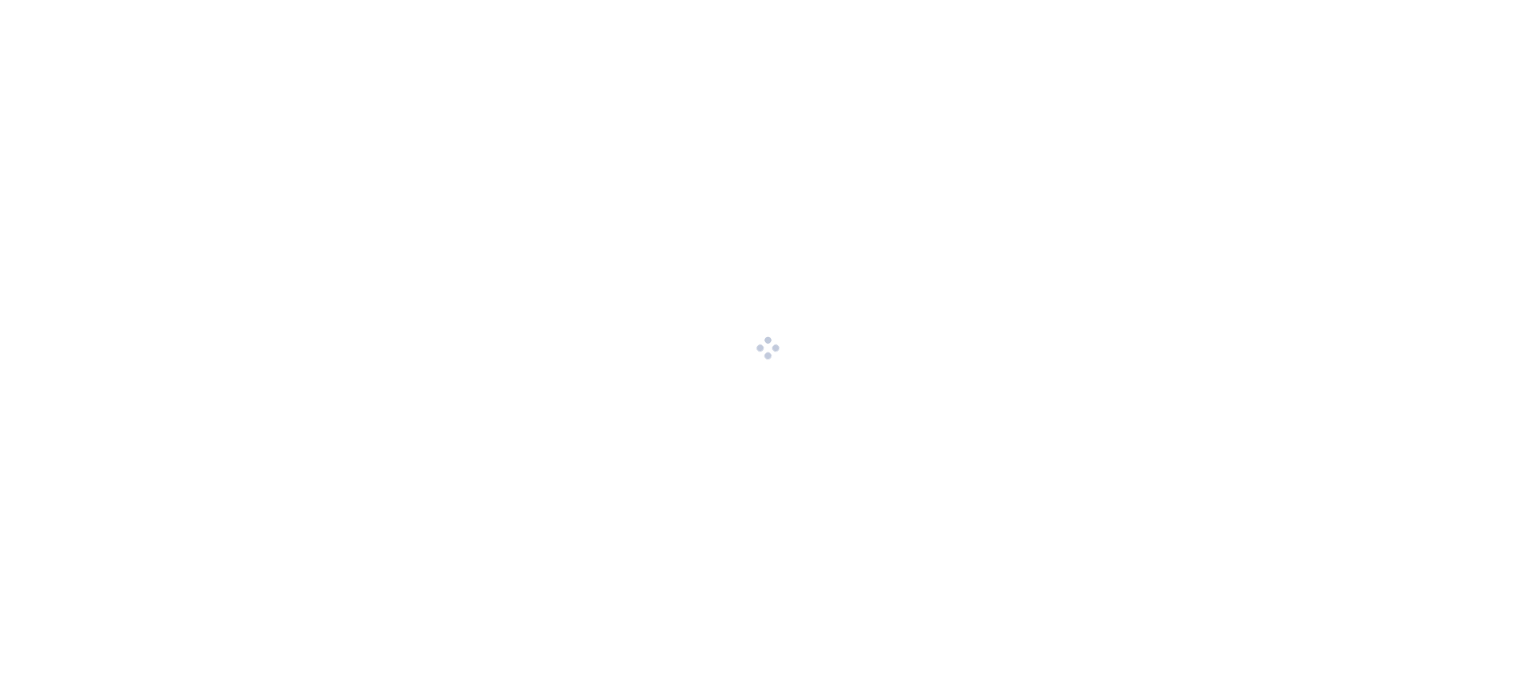 scroll, scrollTop: 0, scrollLeft: 0, axis: both 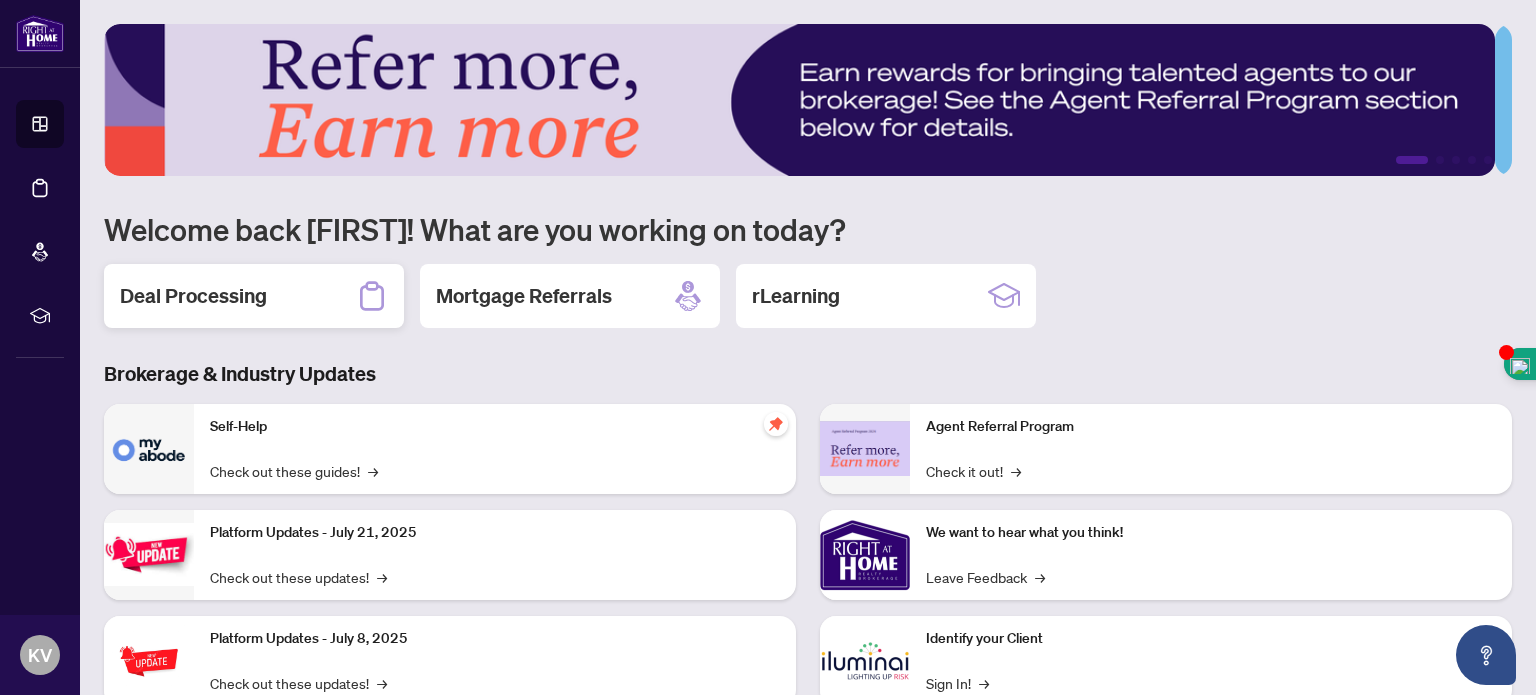 click on "Deal Processing" at bounding box center (193, 296) 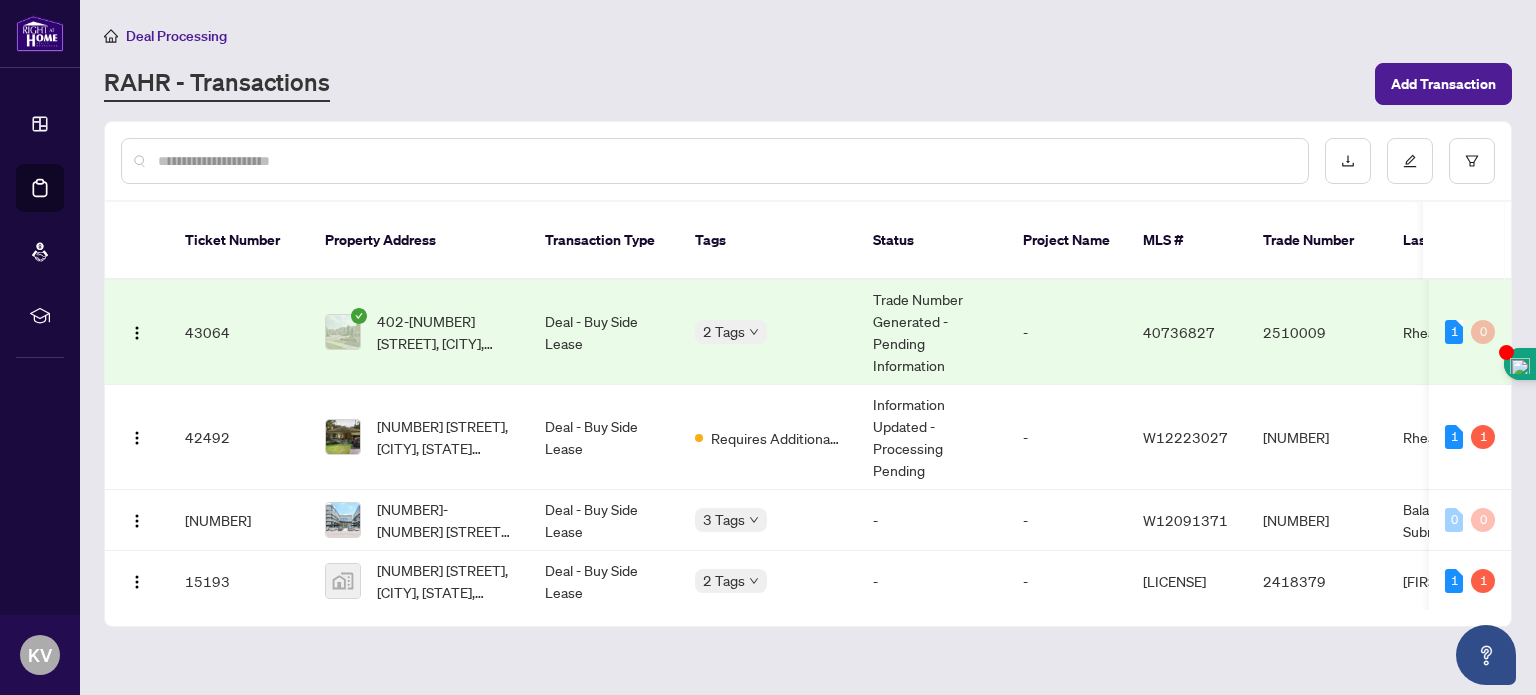 scroll, scrollTop: 6, scrollLeft: 0, axis: vertical 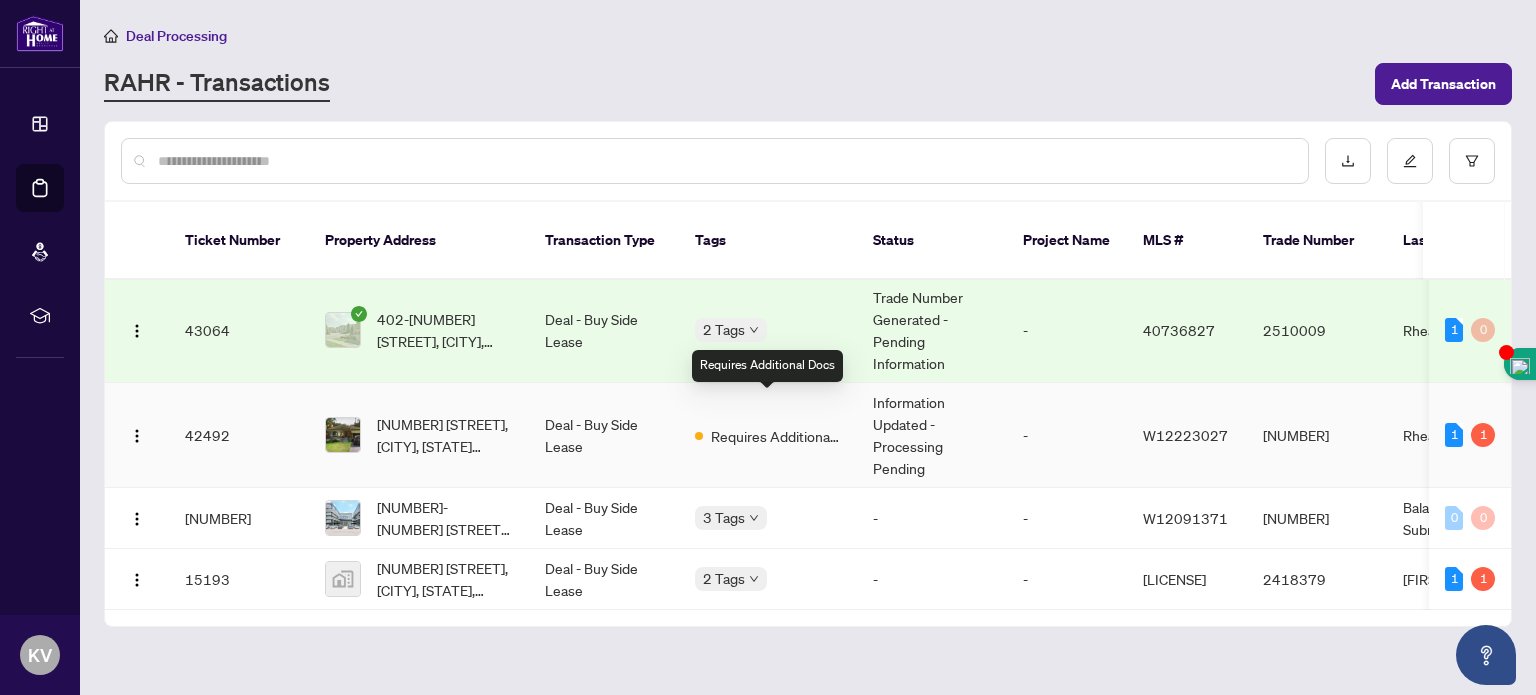 click on "Requires Additional Docs" at bounding box center (776, 436) 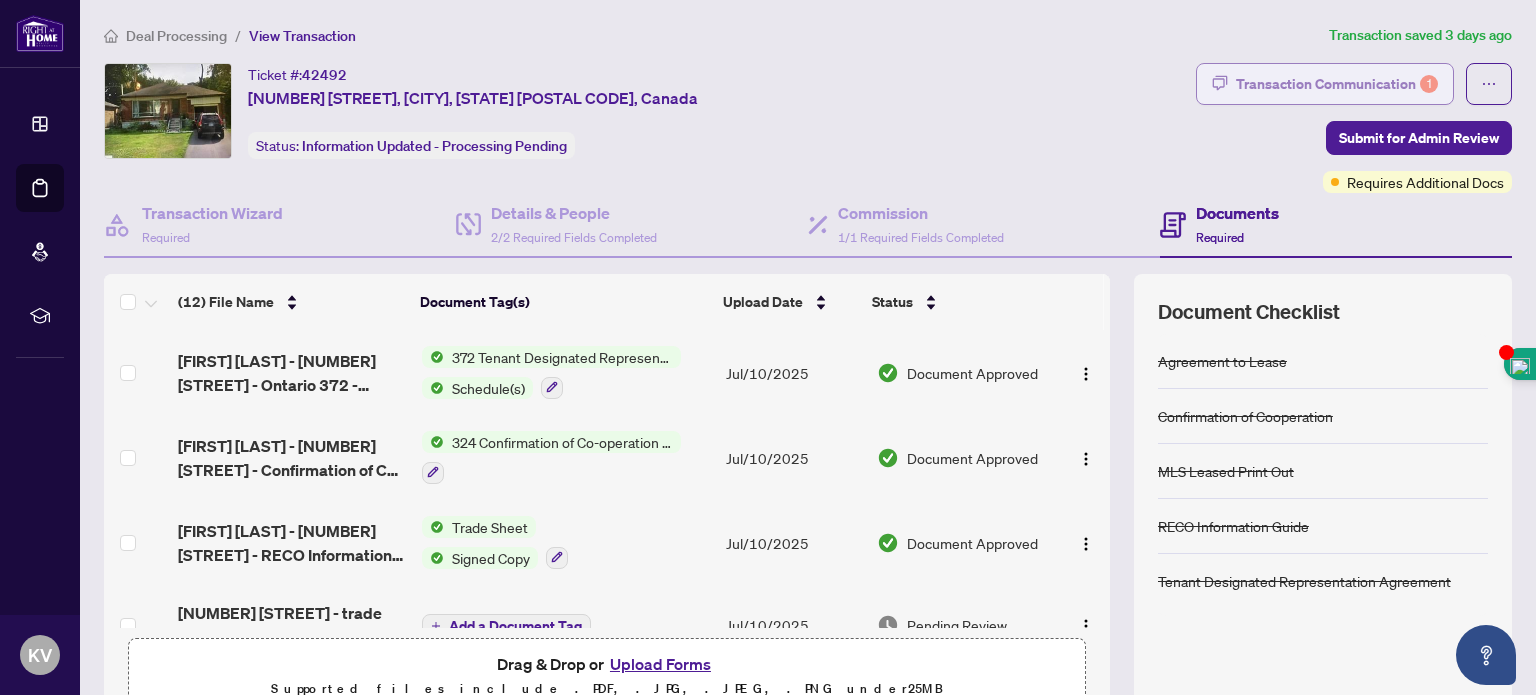 click on "Transaction Communication 1" at bounding box center [1337, 84] 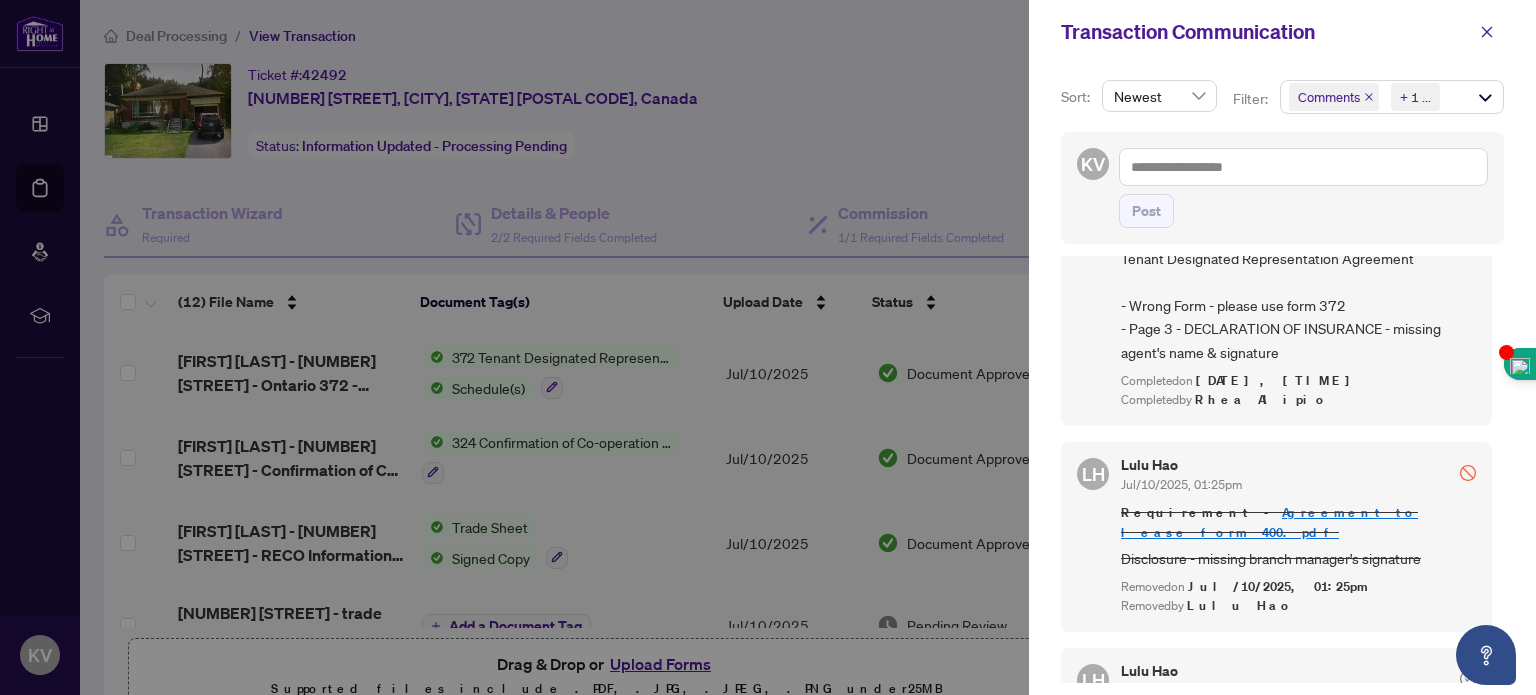 scroll, scrollTop: 1139, scrollLeft: 0, axis: vertical 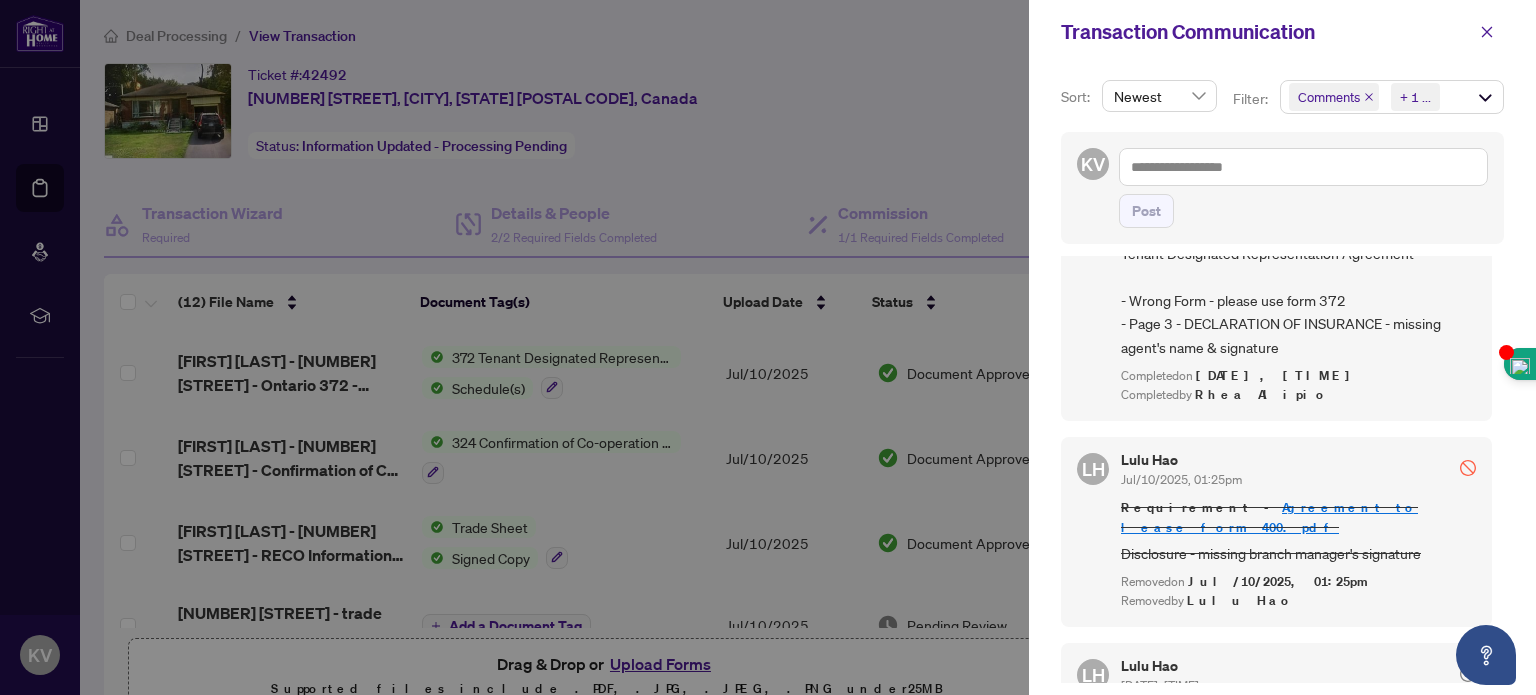 click on "Agreement to Lease
- Page 3 - Confirmation of Acceptance - missing time" at bounding box center (1298, 771) 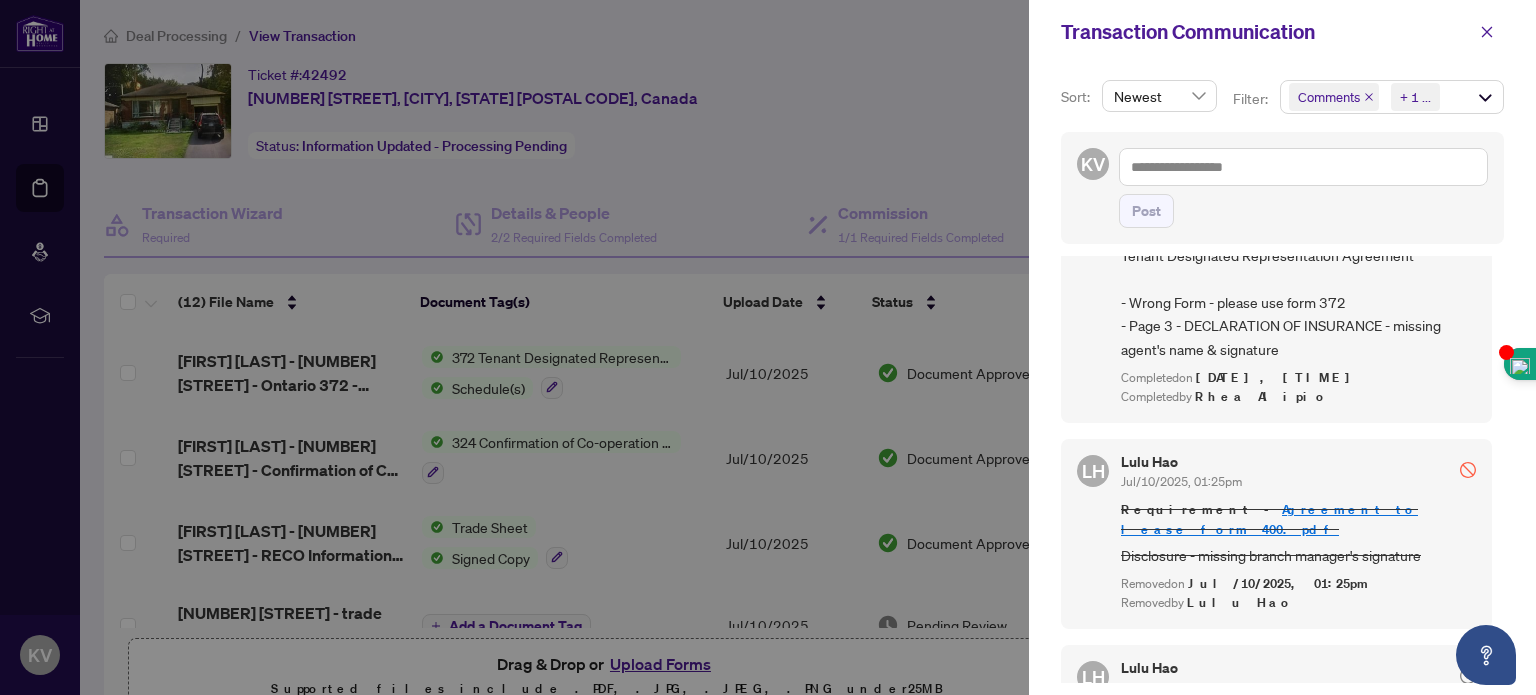 scroll, scrollTop: 1139, scrollLeft: 0, axis: vertical 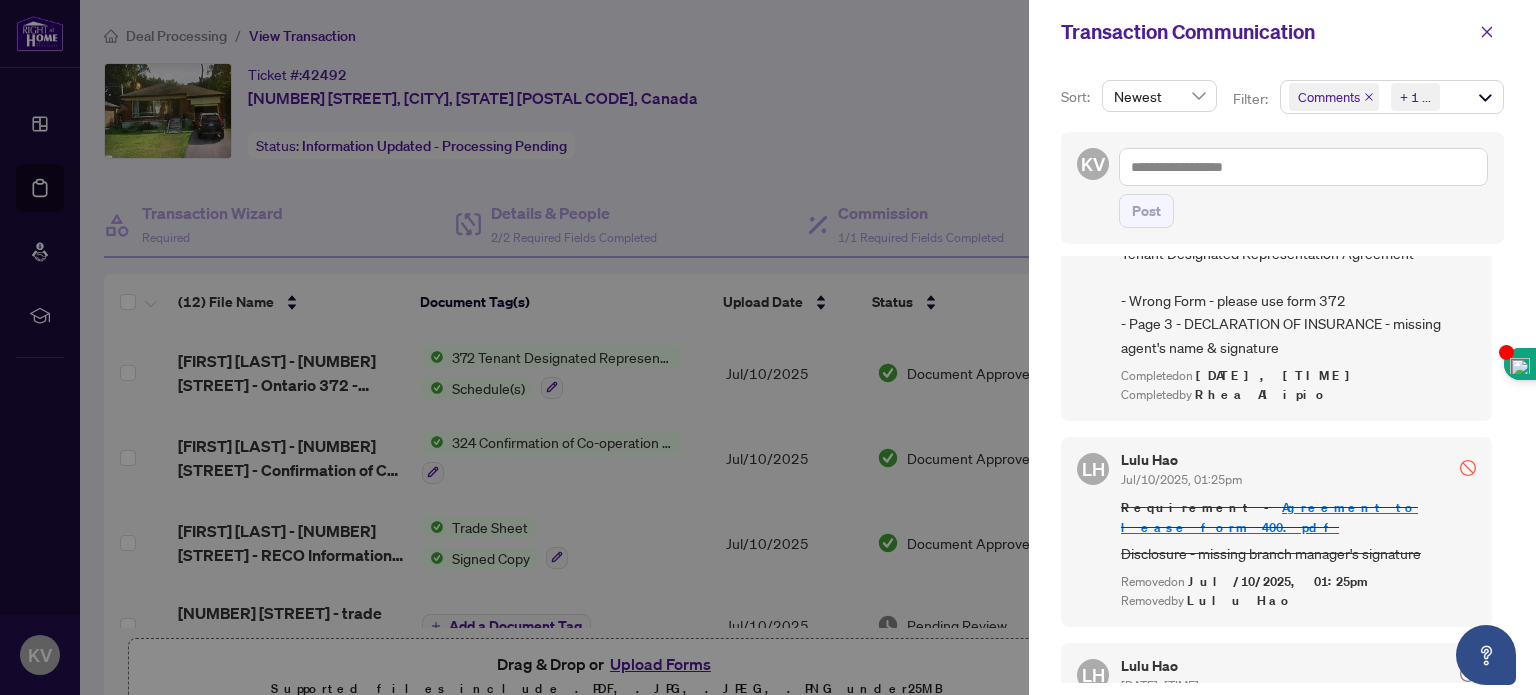 click at bounding box center (768, 347) 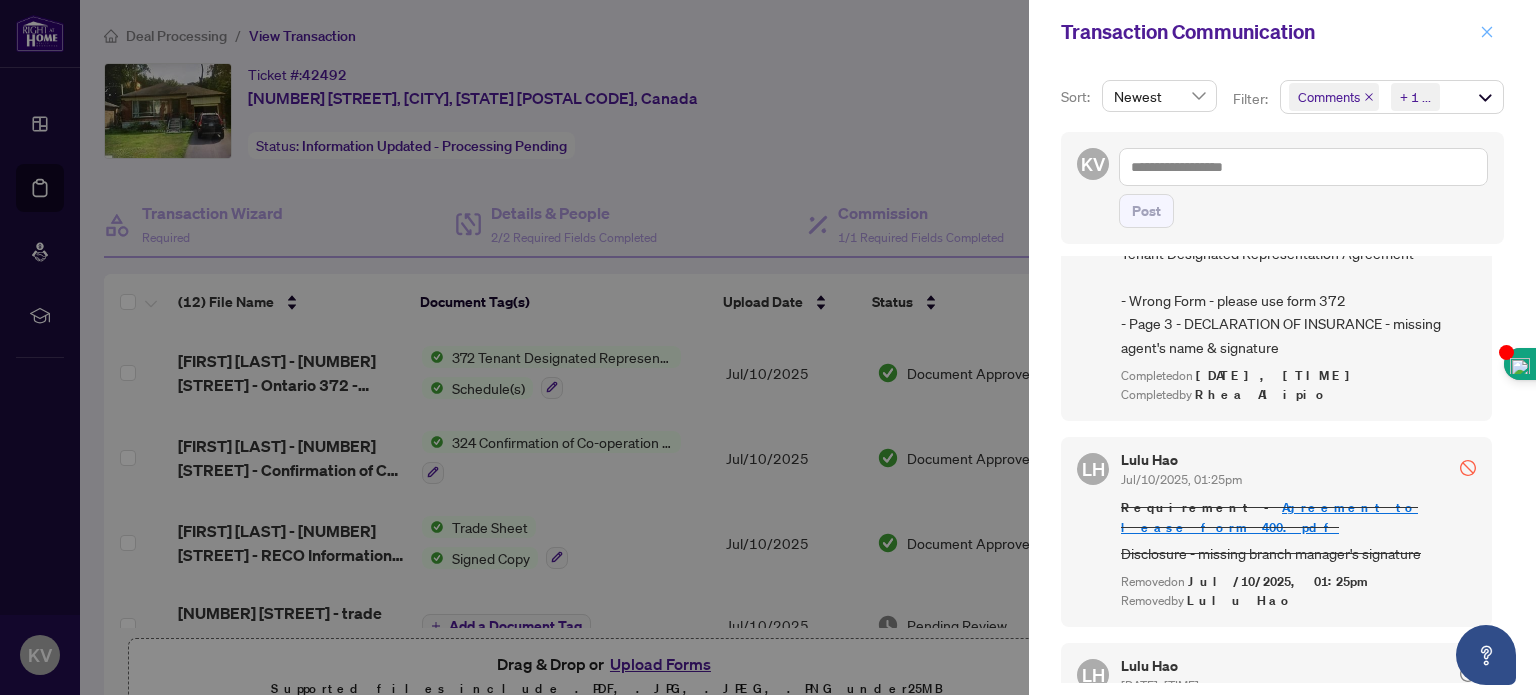click 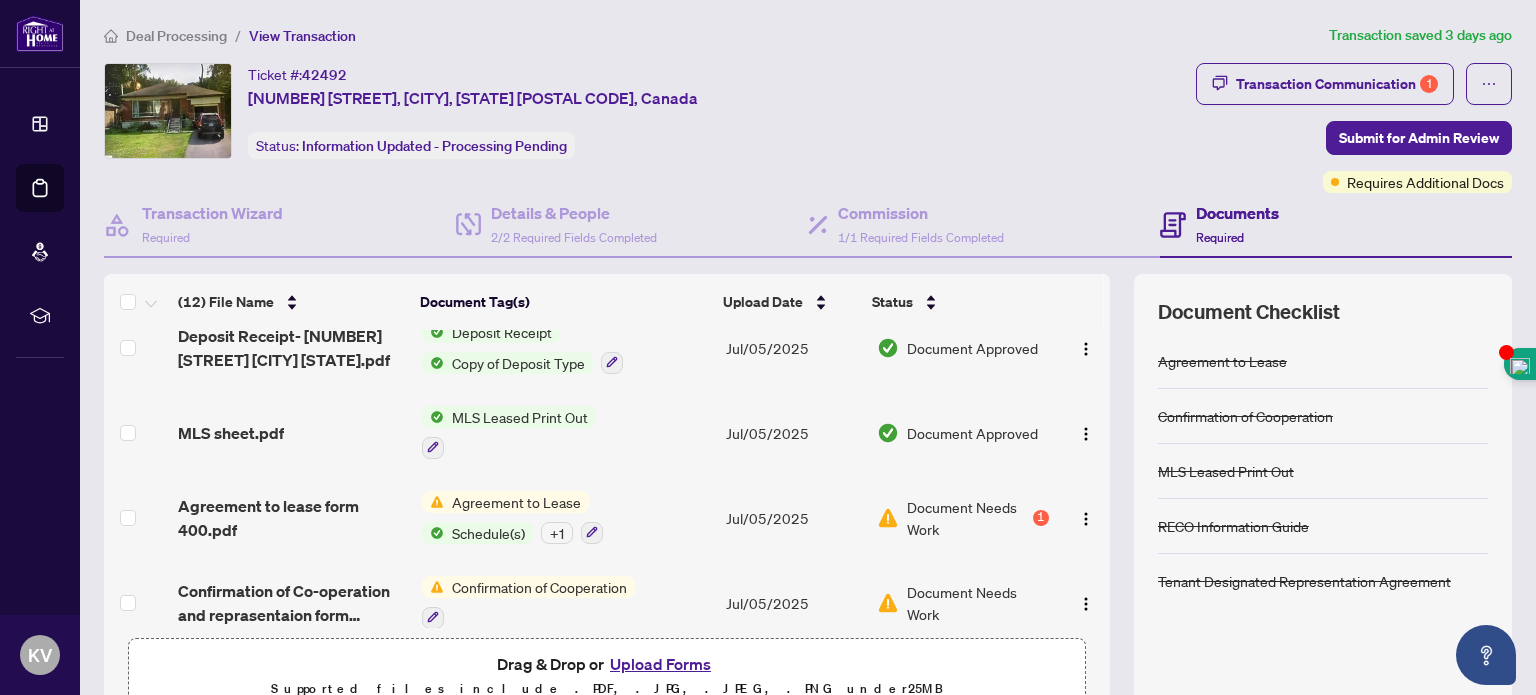 scroll, scrollTop: 716, scrollLeft: 0, axis: vertical 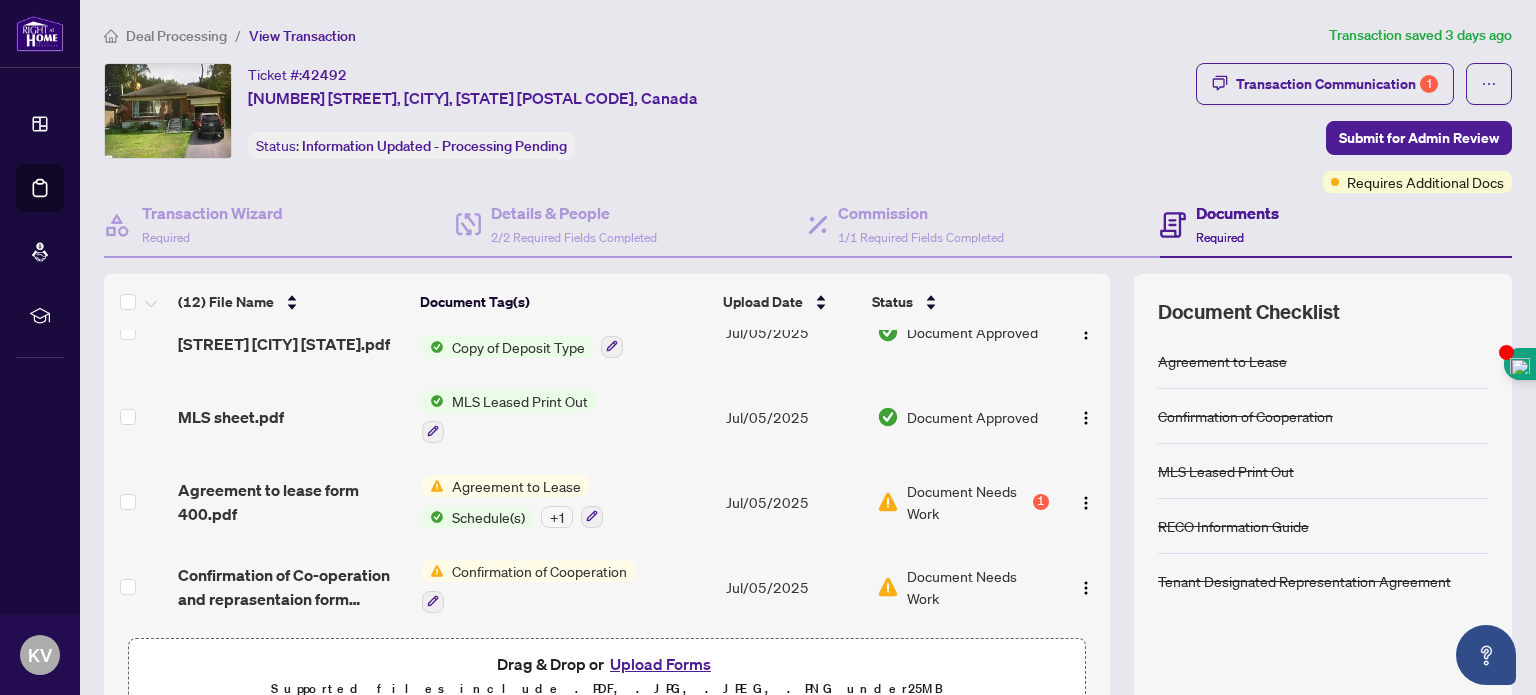 click on "Document Needs Work" at bounding box center [978, 587] 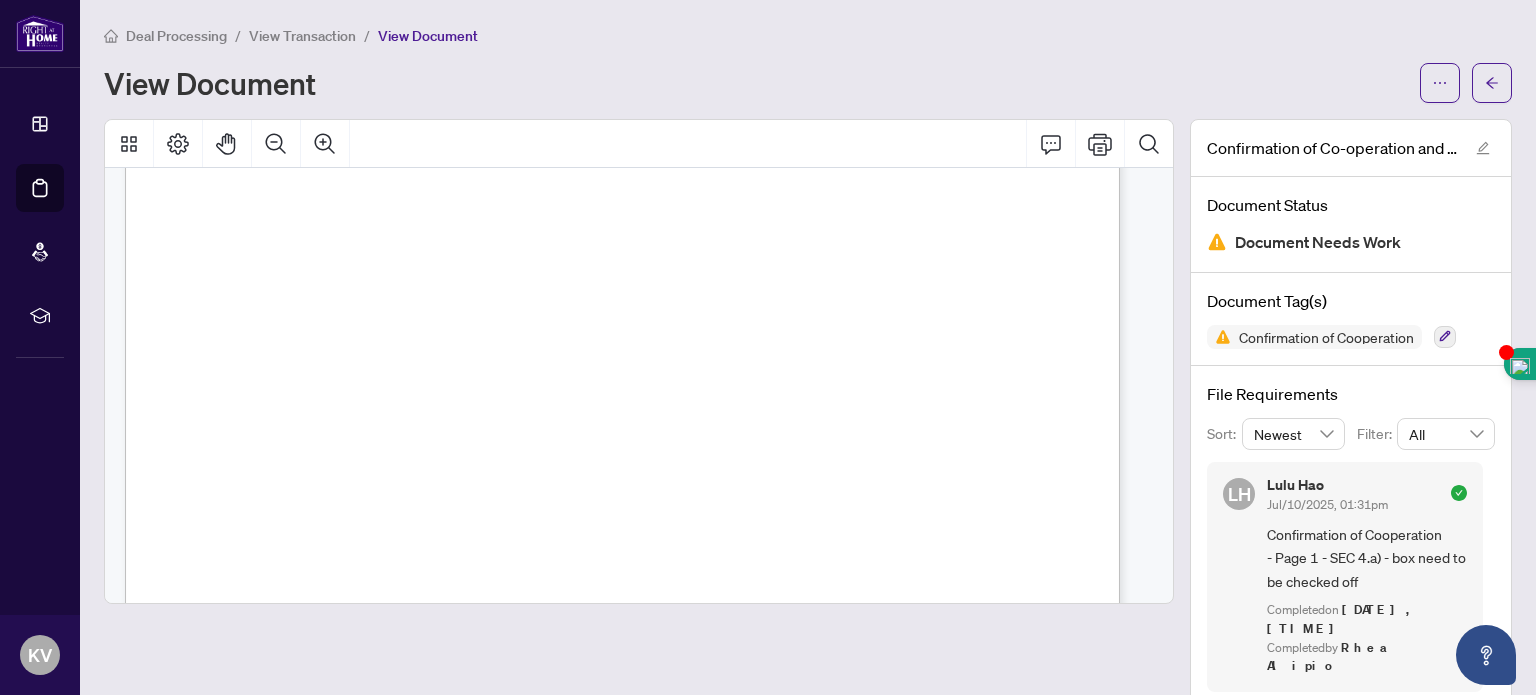 scroll, scrollTop: 766, scrollLeft: 0, axis: vertical 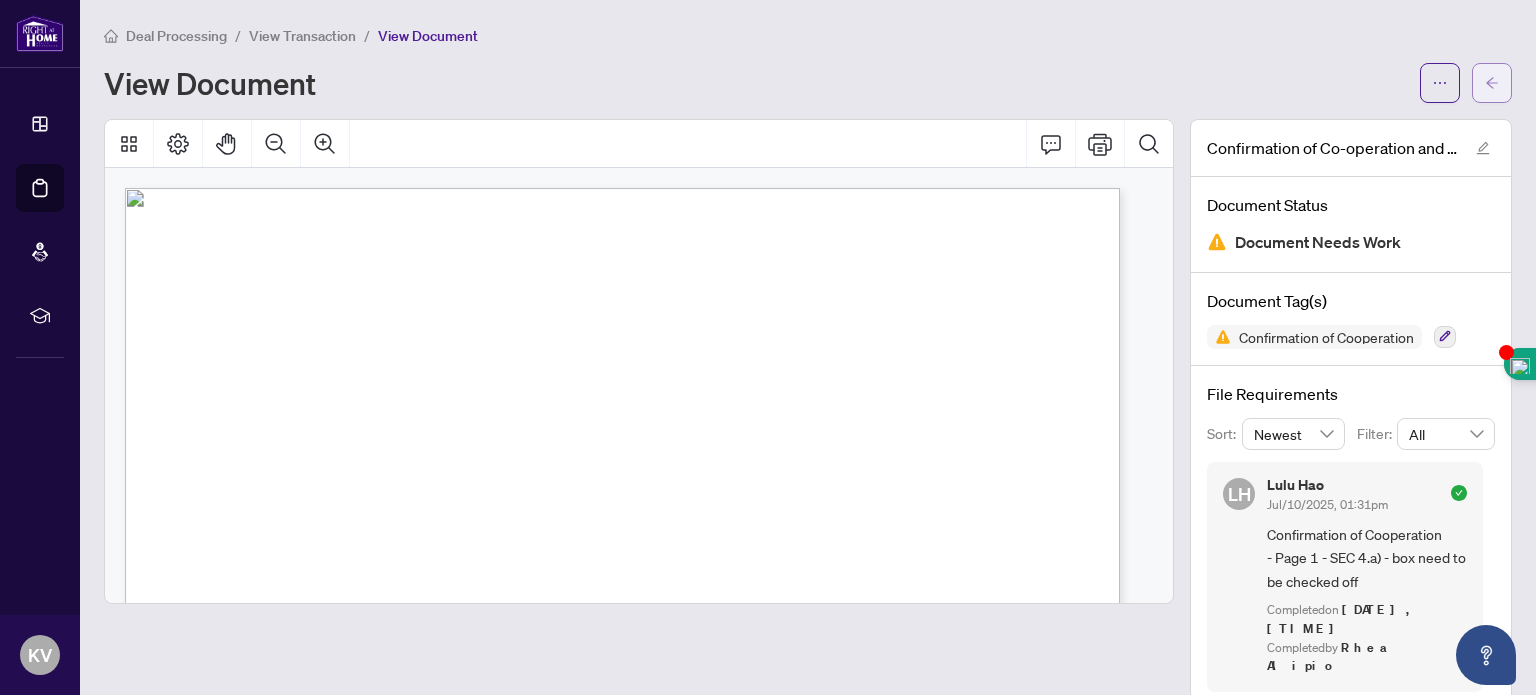 click at bounding box center (1492, 83) 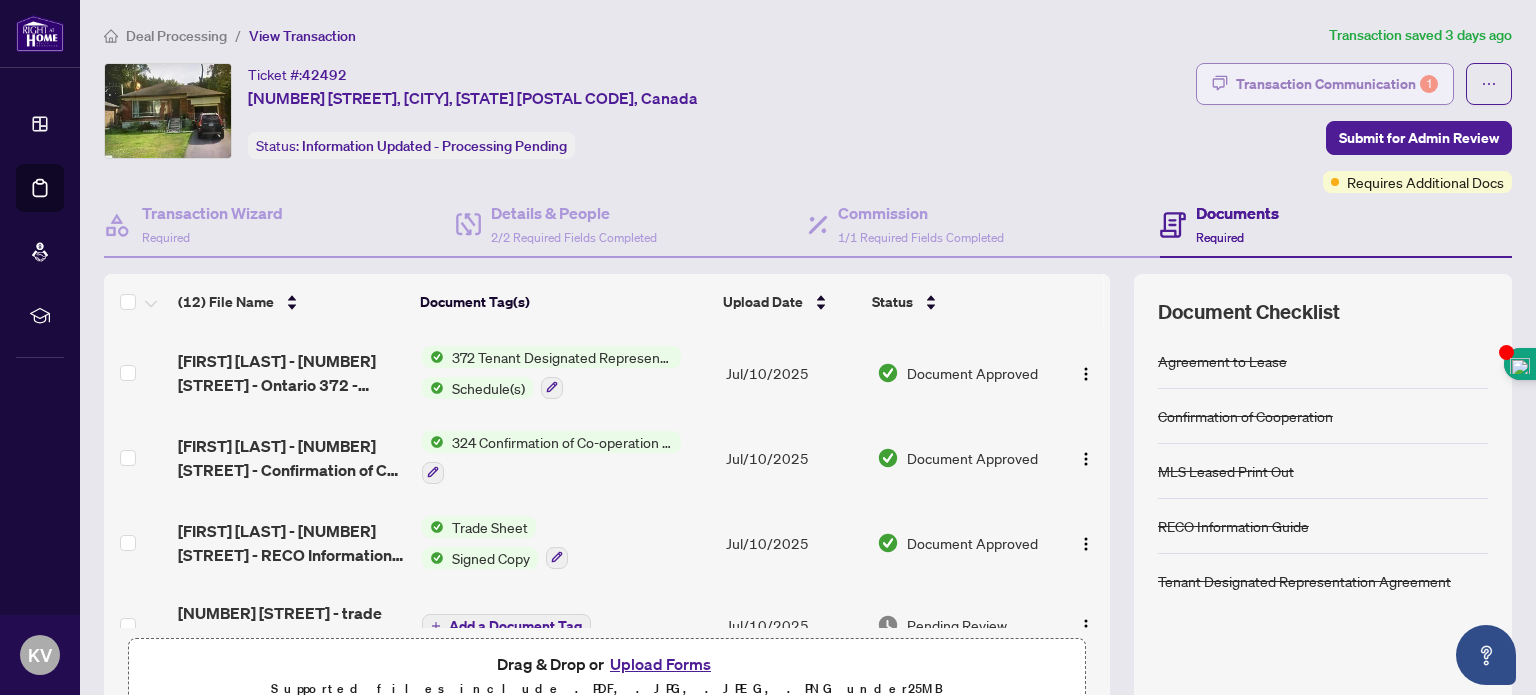 click on "Transaction Communication 1" at bounding box center (1337, 84) 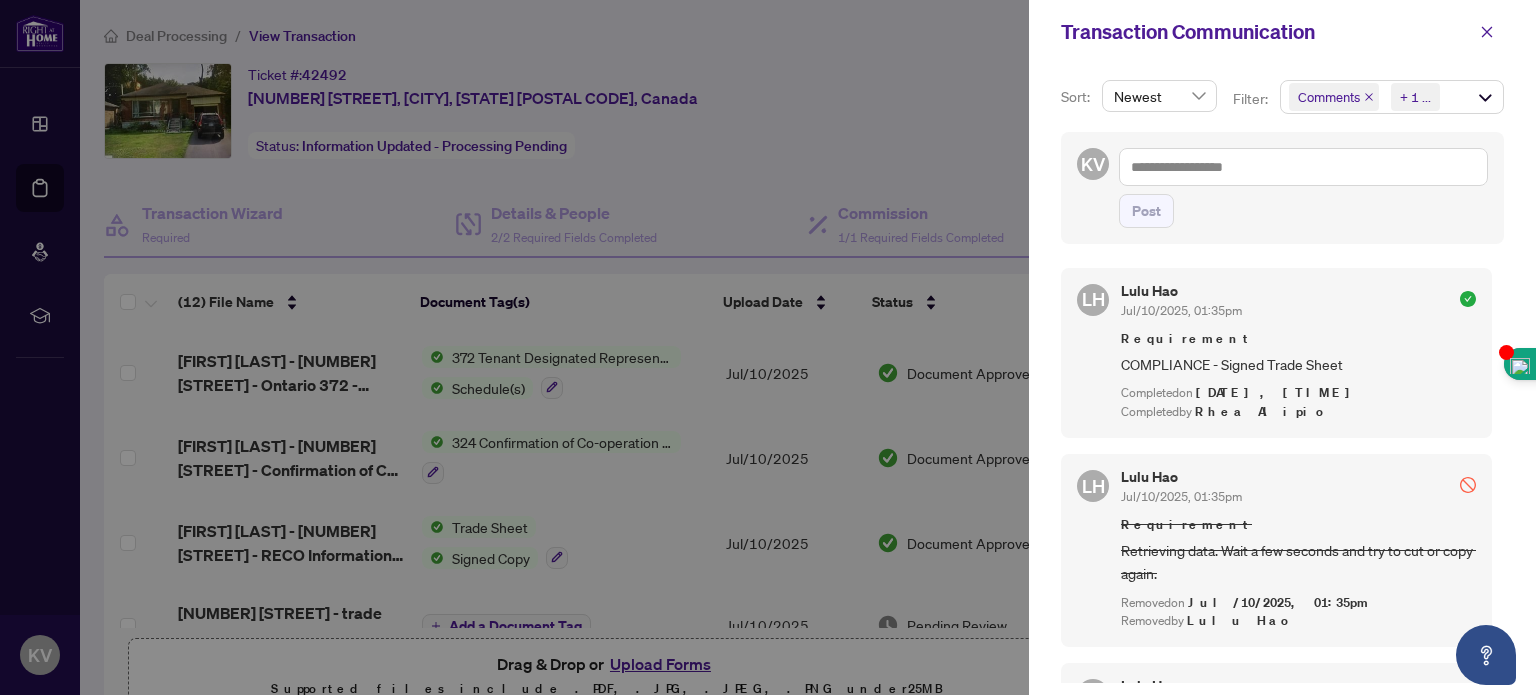 drag, startPoint x: 1492, startPoint y: 311, endPoint x: 1491, endPoint y: 300, distance: 11.045361 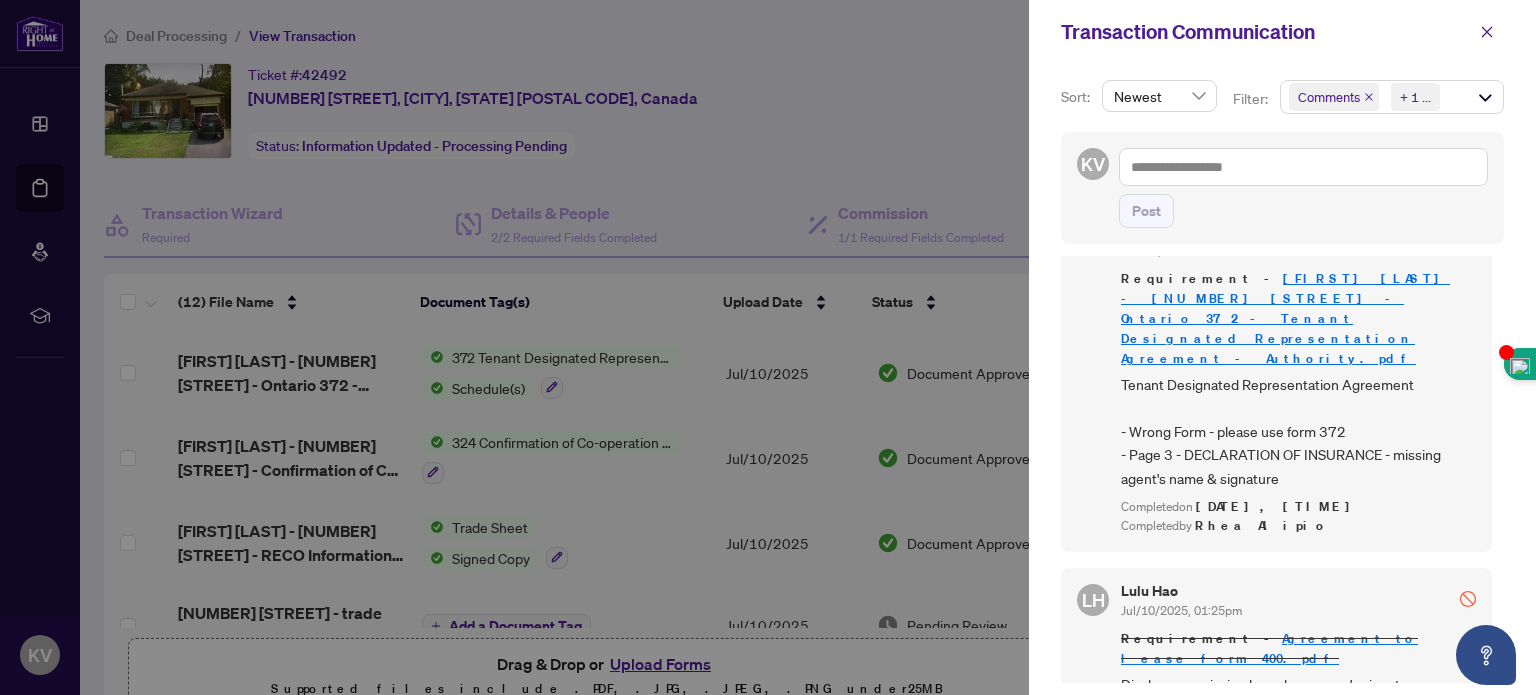 scroll, scrollTop: 1139, scrollLeft: 0, axis: vertical 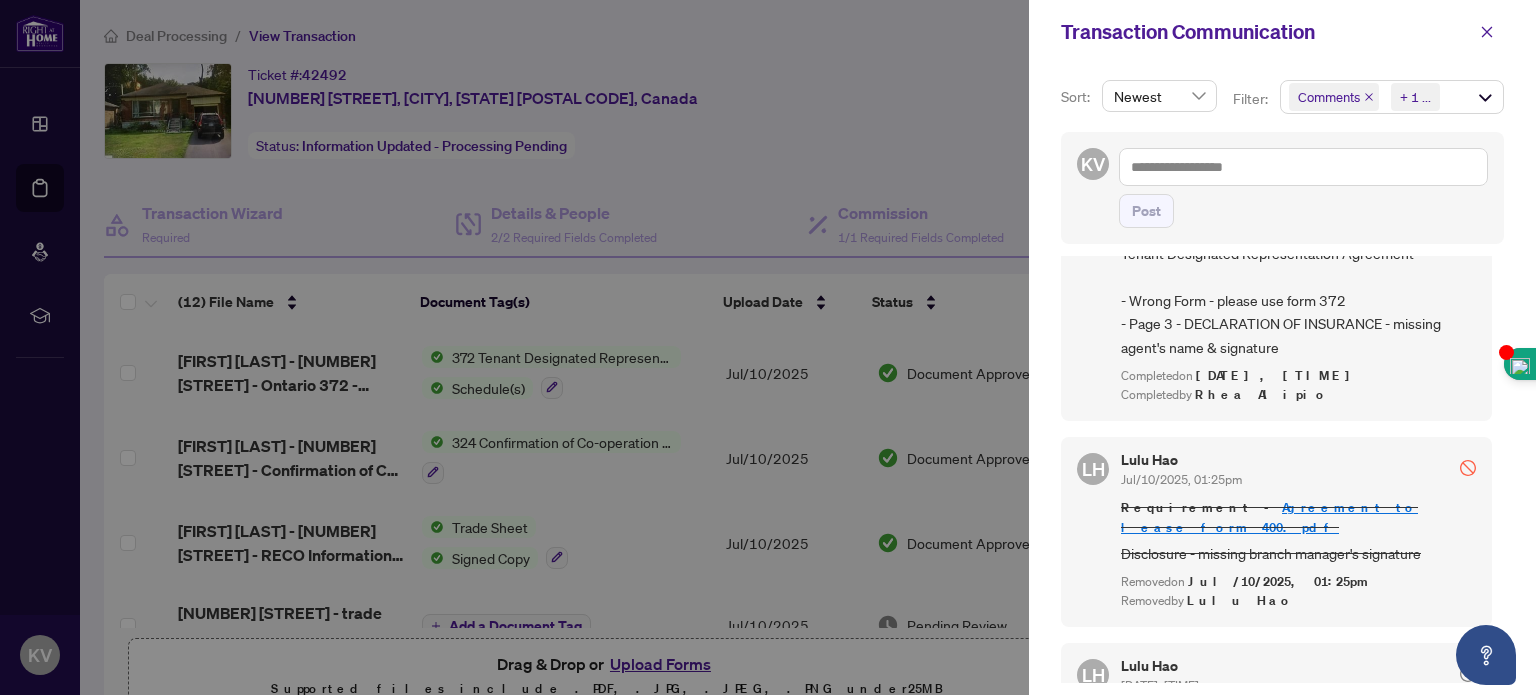 click on "Agreement to lease form 400.pdf" at bounding box center (1269, 723) 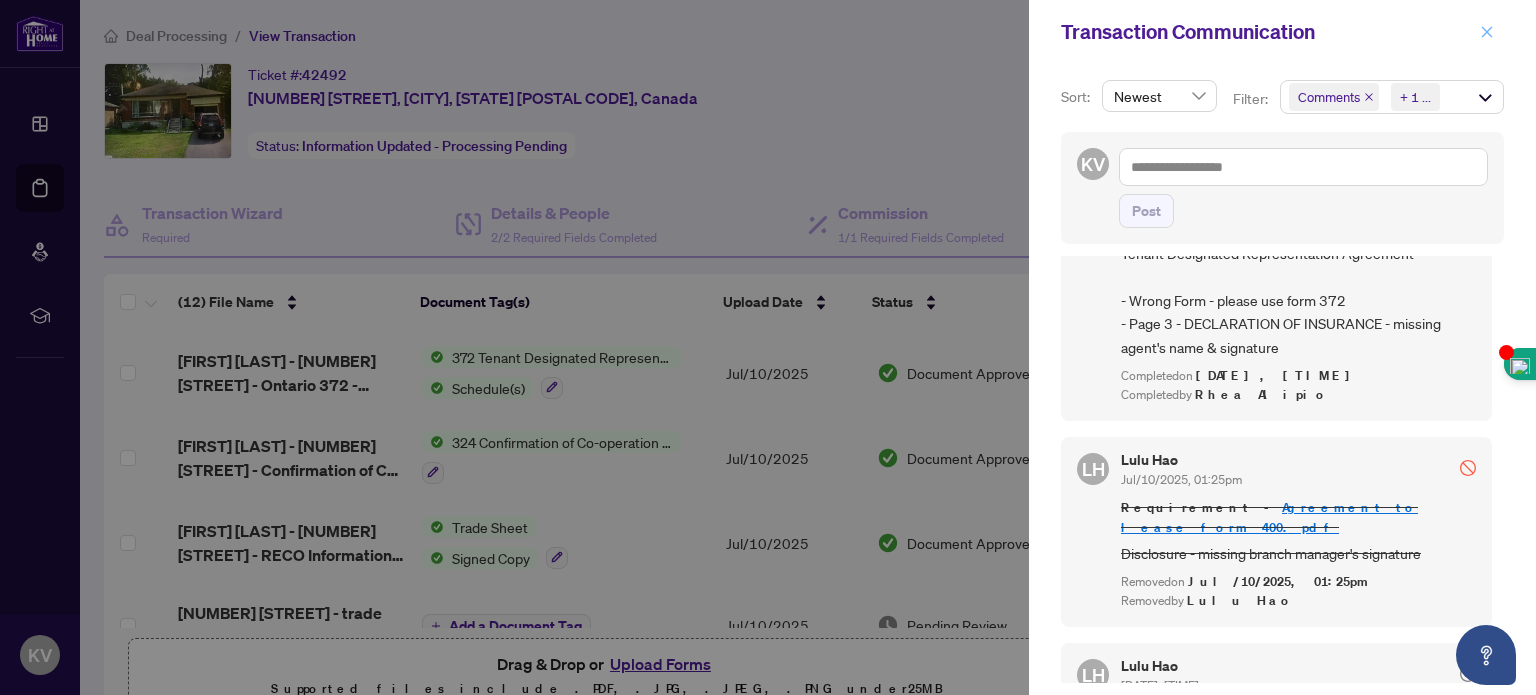 click 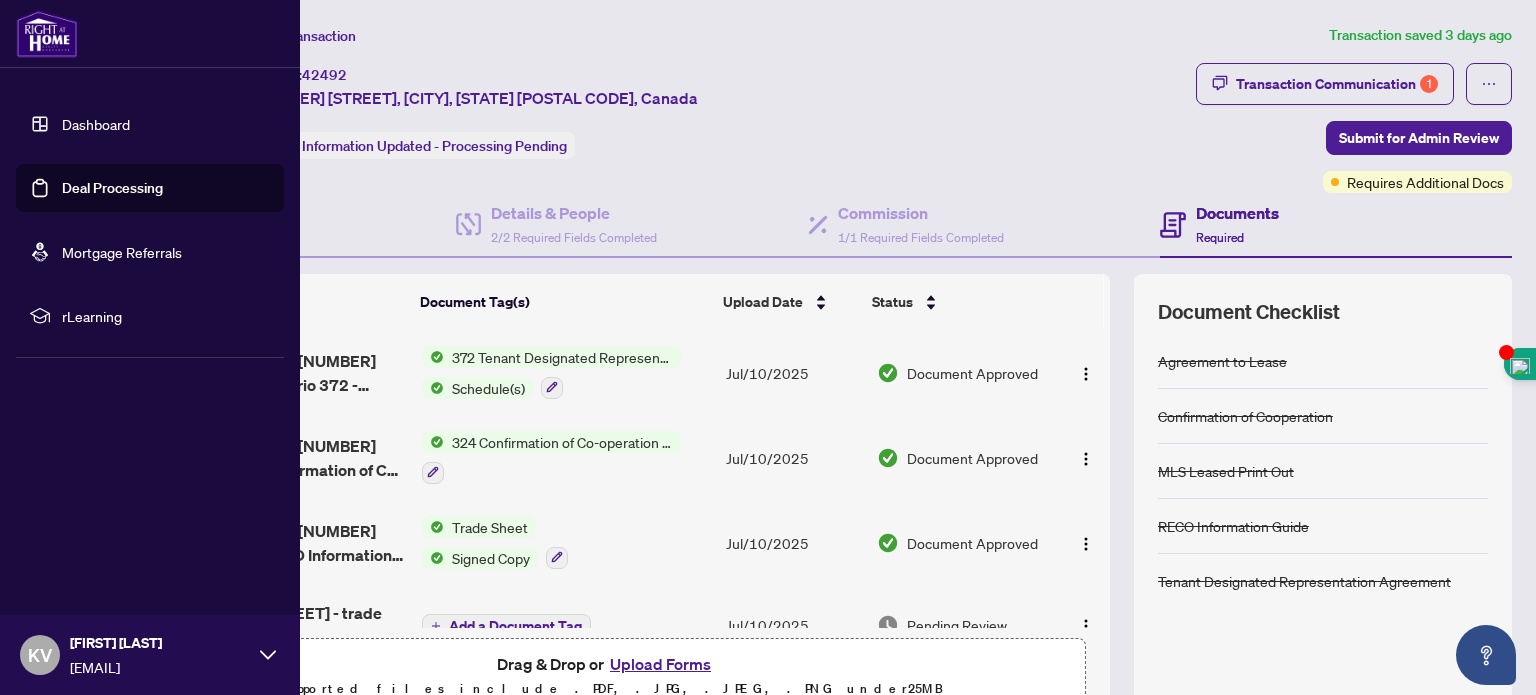 click on "Dashboard" at bounding box center [96, 124] 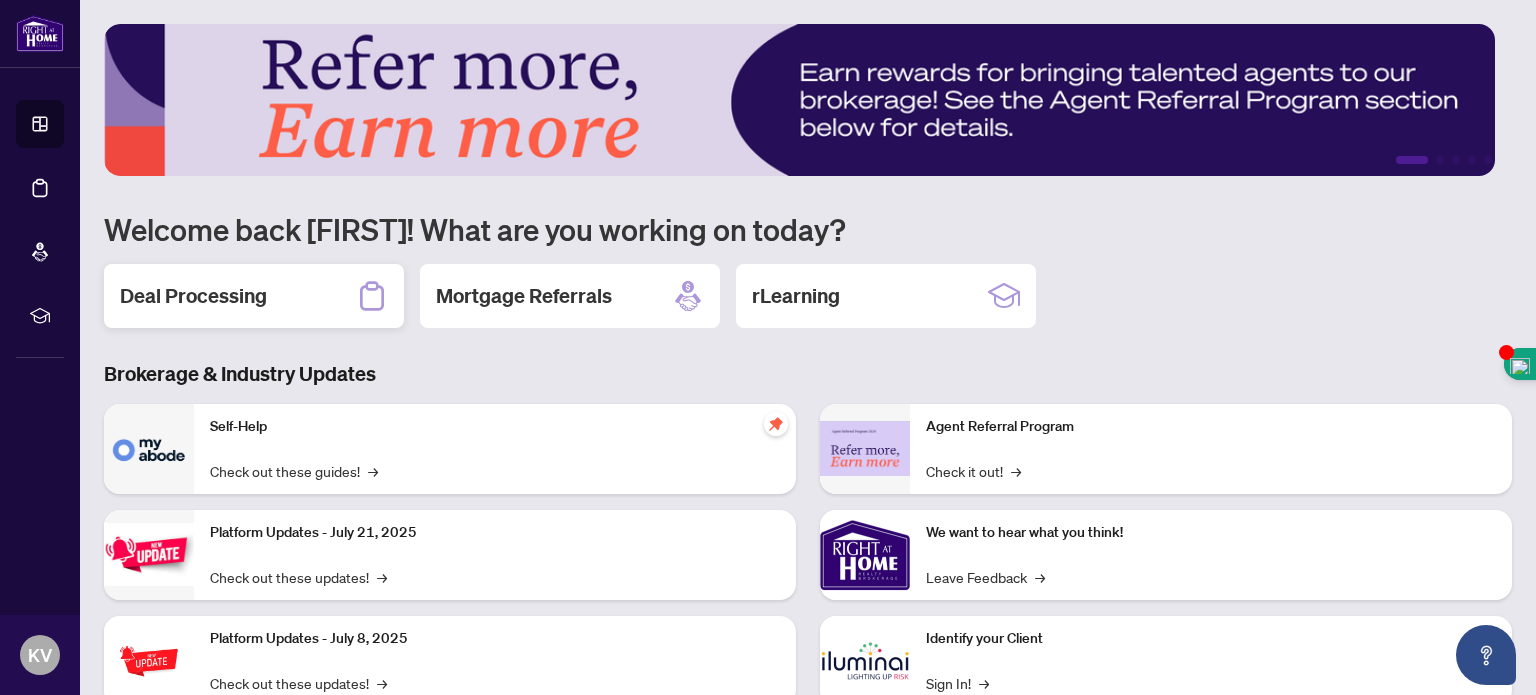 click on "Deal Processing" at bounding box center (254, 296) 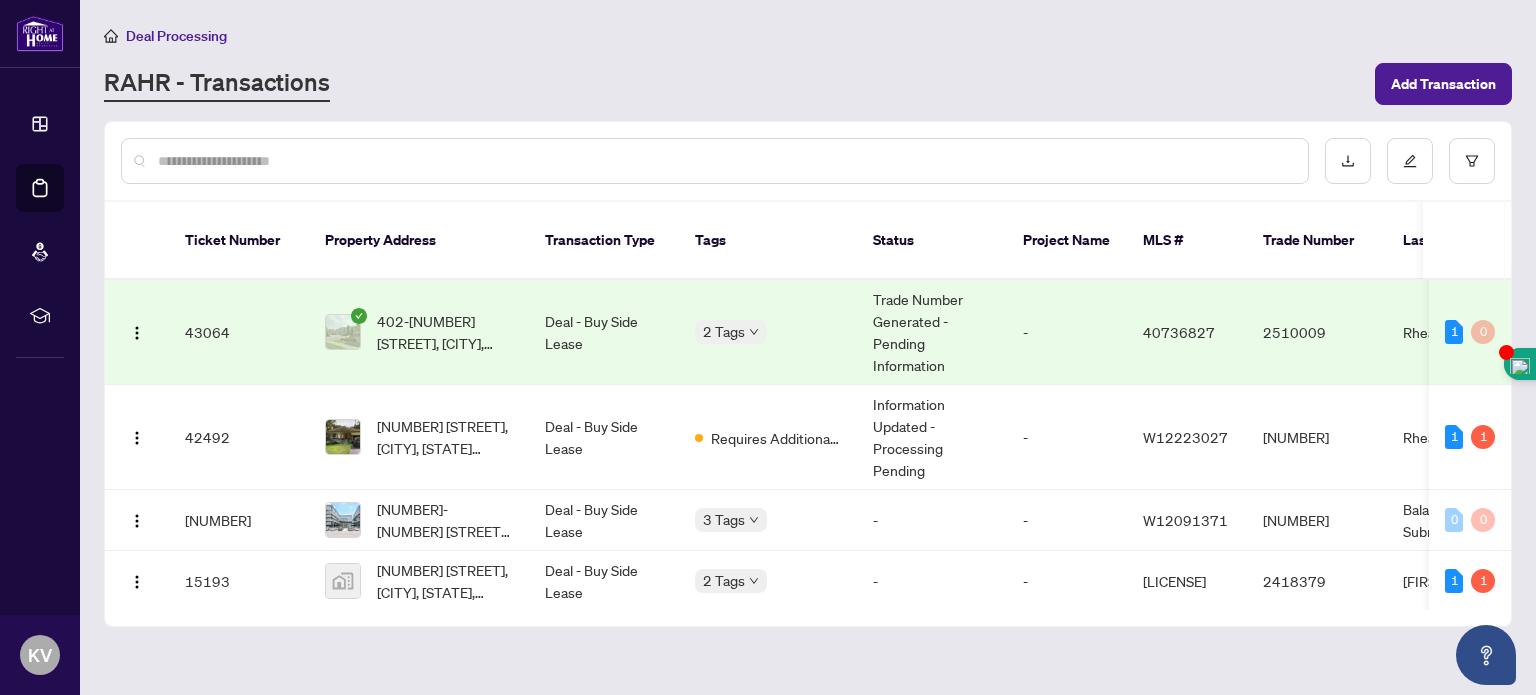 click on "Deal Processing RAHR - Transactions Add Transaction Ticket Number Property Address Transaction Type Tags Status Project Name MLS # Trade Number Last Updated By Last Modified Date Created By Created Date                             43064 [NUMBER]-[STREET], [CITY], [STATE] [POSTAL CODE], Canada Deal - Buy Side Lease 2 Tags Trade Number Generated - Pending Information - 40736827 2510009 [FIRST] [LAST] Jul/22/2025 [FIRST] [LAST] Jul/09/2025 1 0 42492 [NUMBER] [STREET], [CITY], [STATE] [POSTAL CODE], Canada Deal - Buy Side Lease Requires Additional Docs Information Updated - Processing Pending - W12223027 2510041 [FIRST] [LAST] Jul/19/2025 [FIRST] [LAST] Jul/05/2025 1 1 33432 A203-[NUMBER] [STREET], [CITY], [STATE] [POSTAL CODE], Canada Deal - Buy Side Lease 3 Tags - - W12091371 2506274 [FIRST] [LAST] Jun/23/2025 [FIRST] [LAST] May/04/2025 0 0 15193 [NUMBER] [STREET], [CITY], [STATE], Canada Deal - Buy Side Lease 2 Tags - -  XH4207051 2418379 [FIRST] [LAST] Jun/23/2025 [FIRST] [LAST] Nov/18/2024 1 1" at bounding box center [808, 347] 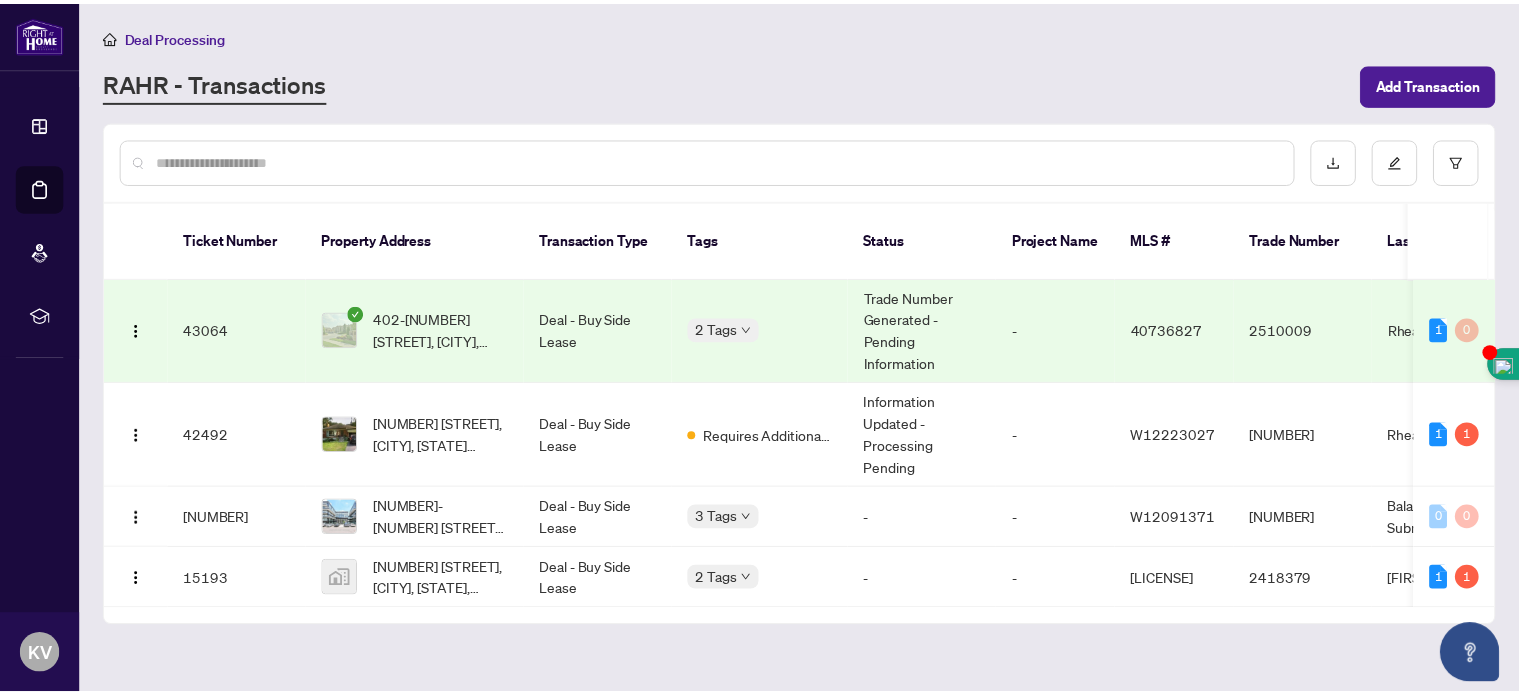 scroll, scrollTop: 0, scrollLeft: 0, axis: both 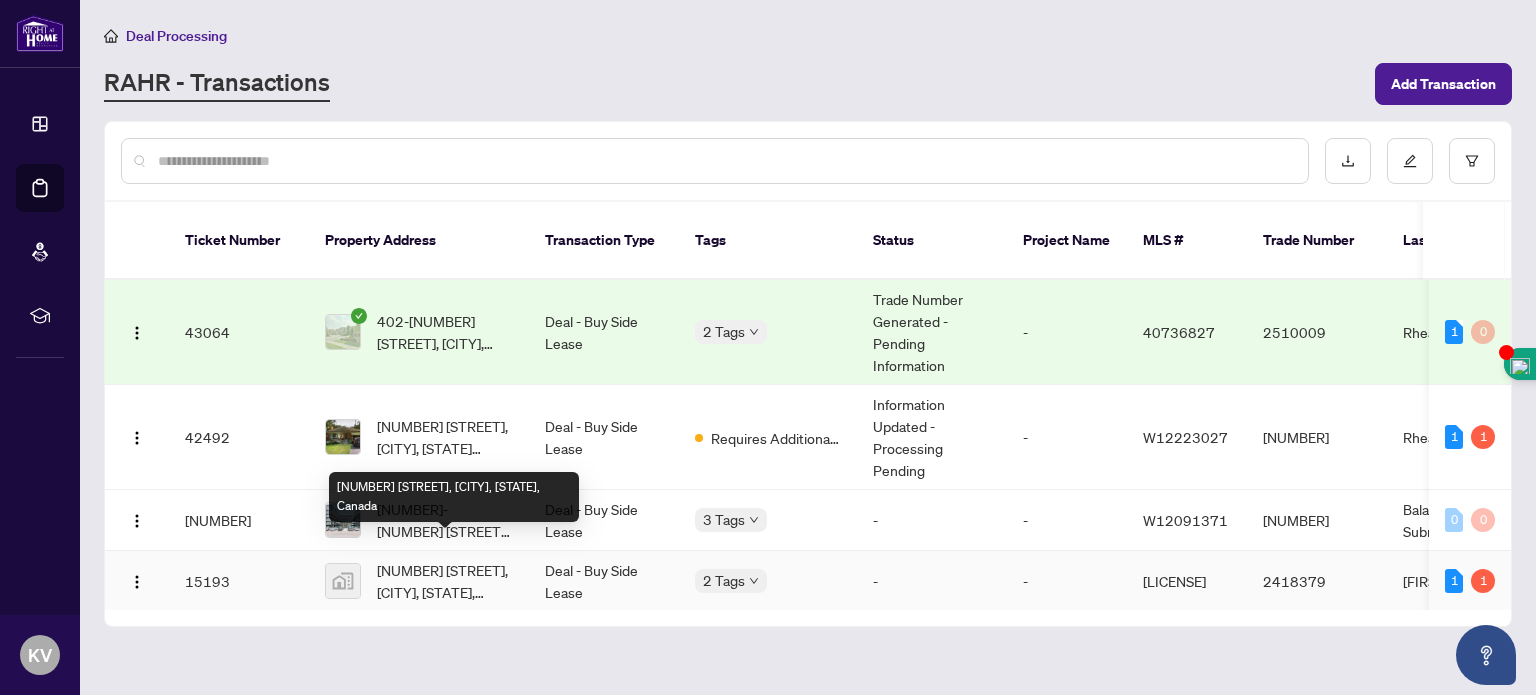 click on "[NUMBER] [STREET], [CITY], [STATE], Canada" at bounding box center (445, 581) 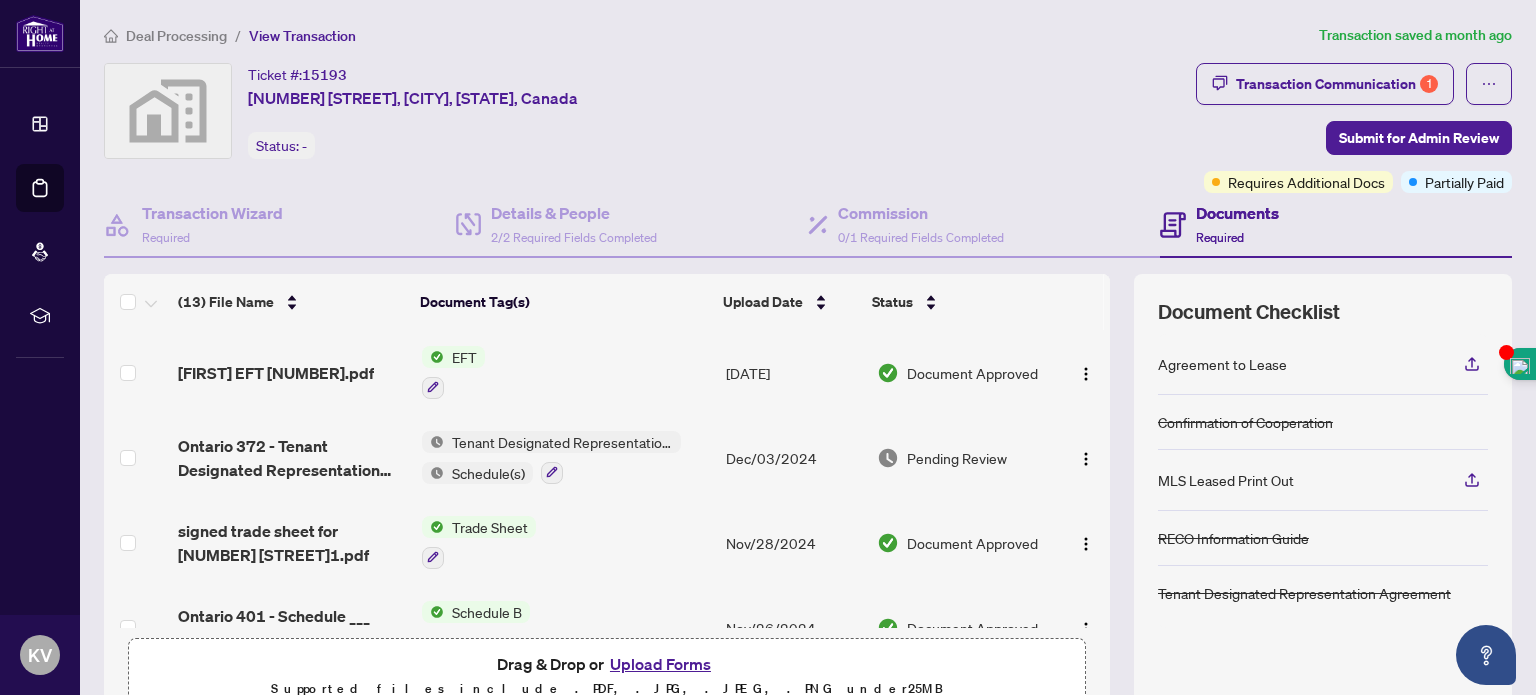 drag, startPoint x: 1086, startPoint y: 337, endPoint x: 1088, endPoint y: 347, distance: 10.198039 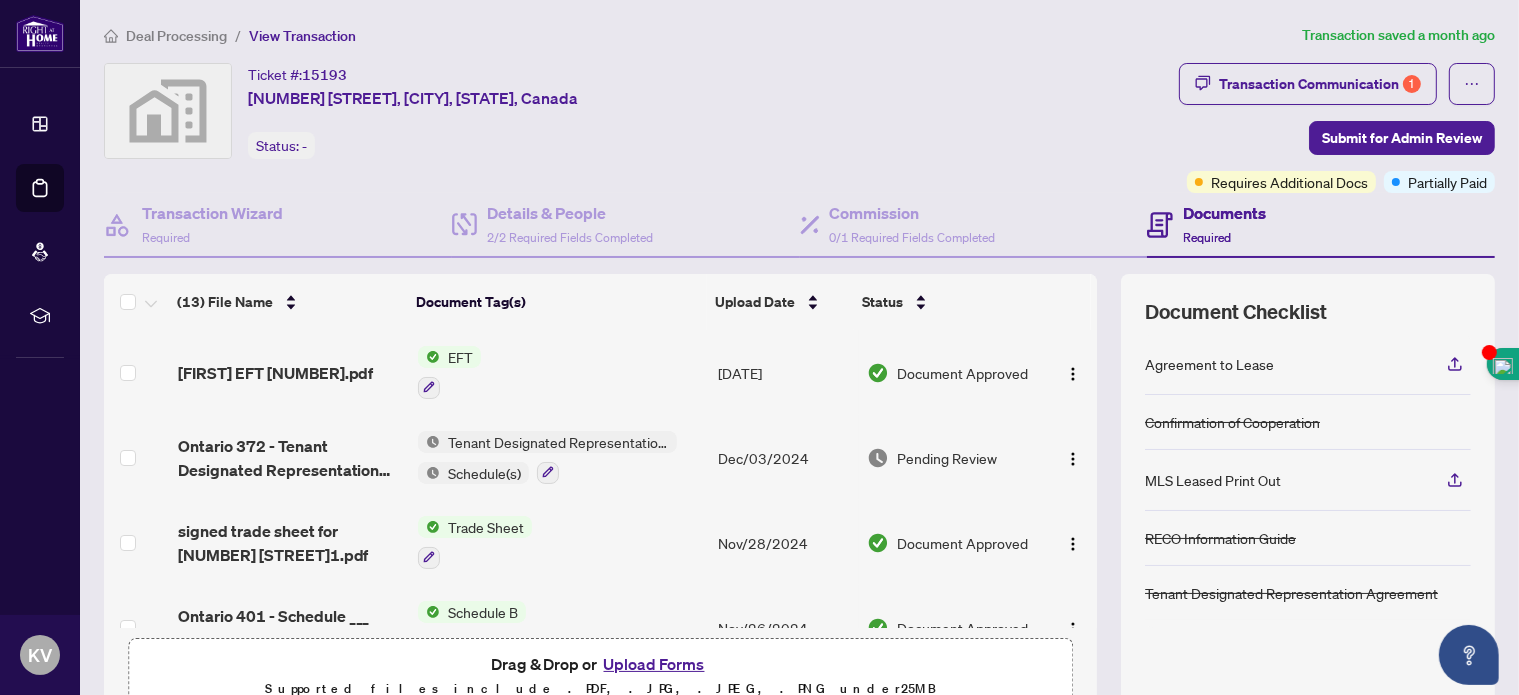 click on "(13) File Name Document Tag(s) Upload Date Status             [FIRST] [LAST] 2418379.pdf EFT Dec/06/2024 Document Approved [CITY], [STATE] 372 - Tenant Designated Representation Agreement - Authority for Lease 1.pdf Tenant Designated Representation Agreement Schedule(s) Dec/03/2024 Pending Review signed trade sheet for 786 10th Avenue1.pdf Trade Sheet Nov/28/2024 Document Approved  [CITY], [STATE] 401 - Schedule ___  Agreement to Lease  Residential.pdf Schedule B Nov/26/2024 Document Approved  [CITY], [STATE] 801 - Offer Summary Document  For use with Agreement of Purchase and.pdf Offer Summary Document Nov/26/2024 Document Approved [CITY], [STATE] 410 - Rental Application - Residential.pdf 410 Rental Application - Residential Nov/26/2024 Document Approved MLS sheet.pdf MLS Print Out Nov/26/2024 Document Approved Standard Form of Lease.pdf Residential Tenancy Agreement Nov/26/2024 Document Approved  [CITY], [STATE] 324 - Confirmation of Co-operation and Representation  TenantLandlor final.pdf Confirmation of Cooperation Nov/20/2024 Nov/19/2024" at bounding box center (799, 499) 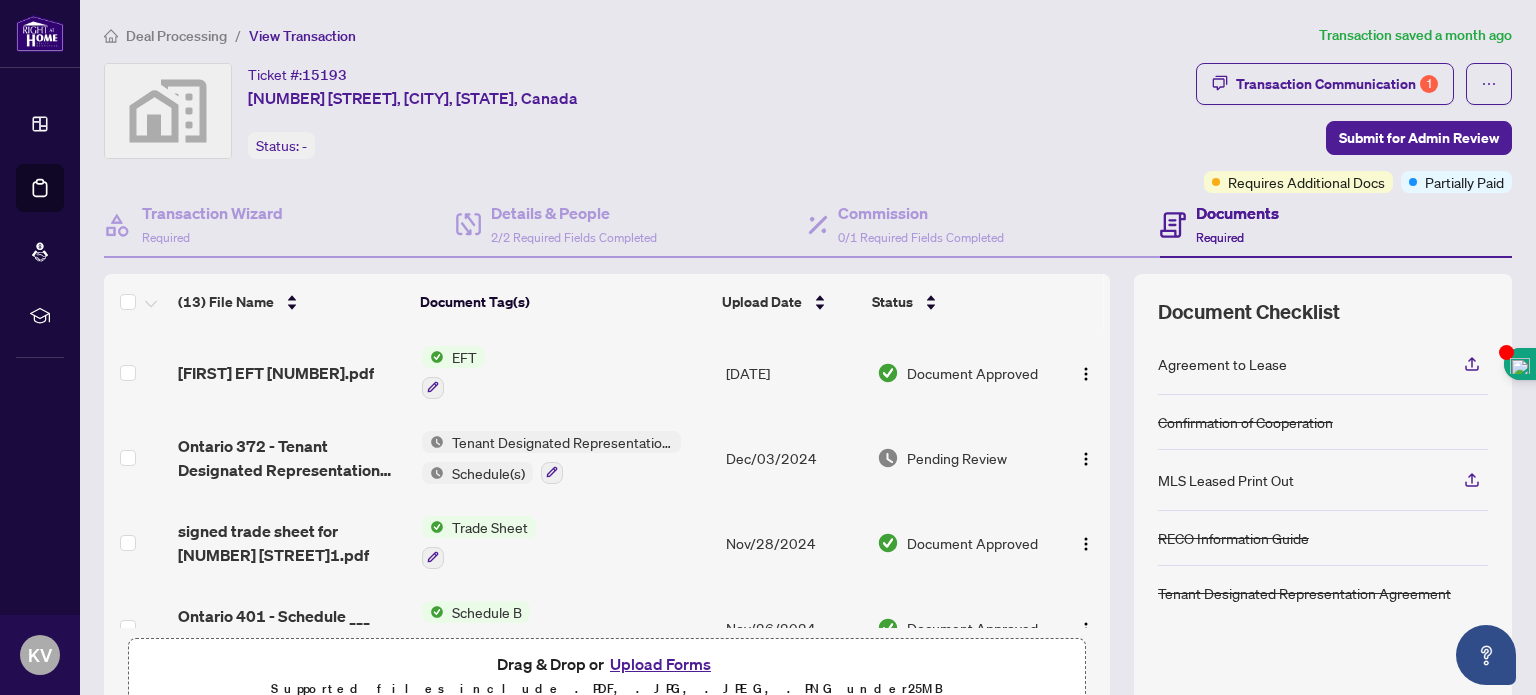 click on "[FIRST] EFT [NUMBER].pdf EFT [DATE] Document Approved Ontario 372 - Tenant Designated Representation Agreement - Authority for Lease 1.pdf Tenant Designated Representation Agreement Schedule(s) [DATE] Pending Review signed trade sheet for [NUMBER] [STREET]1.pdf Trade Sheet [DATE] Document Approved  Ontario 401 - Schedule ___  Agreement to Lease  Residential.pdf Schedule B [DATE] Document Approved  Ontario 801 - Offer Summary Document  For use with Agreement of Purchase and.pdf Offer Summary Document [DATE] Document Approved Ontario 410 - Rental Application - Residential.pdf 410 Rental Application - Residential [DATE] Document Approved MLS sheet.pdf MLS Print Out [DATE] Document Approved Standard Form of Lease.pdf Residential Tenancy Agreement [DATE] Document Approved  Ontario 324 - Confirmation of Co-operation and Representation  TenantLandlor final.pdf Confirmation of Cooperation [DATE] Document Approved RAH deposit receipt .pdf Nov/[DATE] Duplicate" at bounding box center [607, 479] 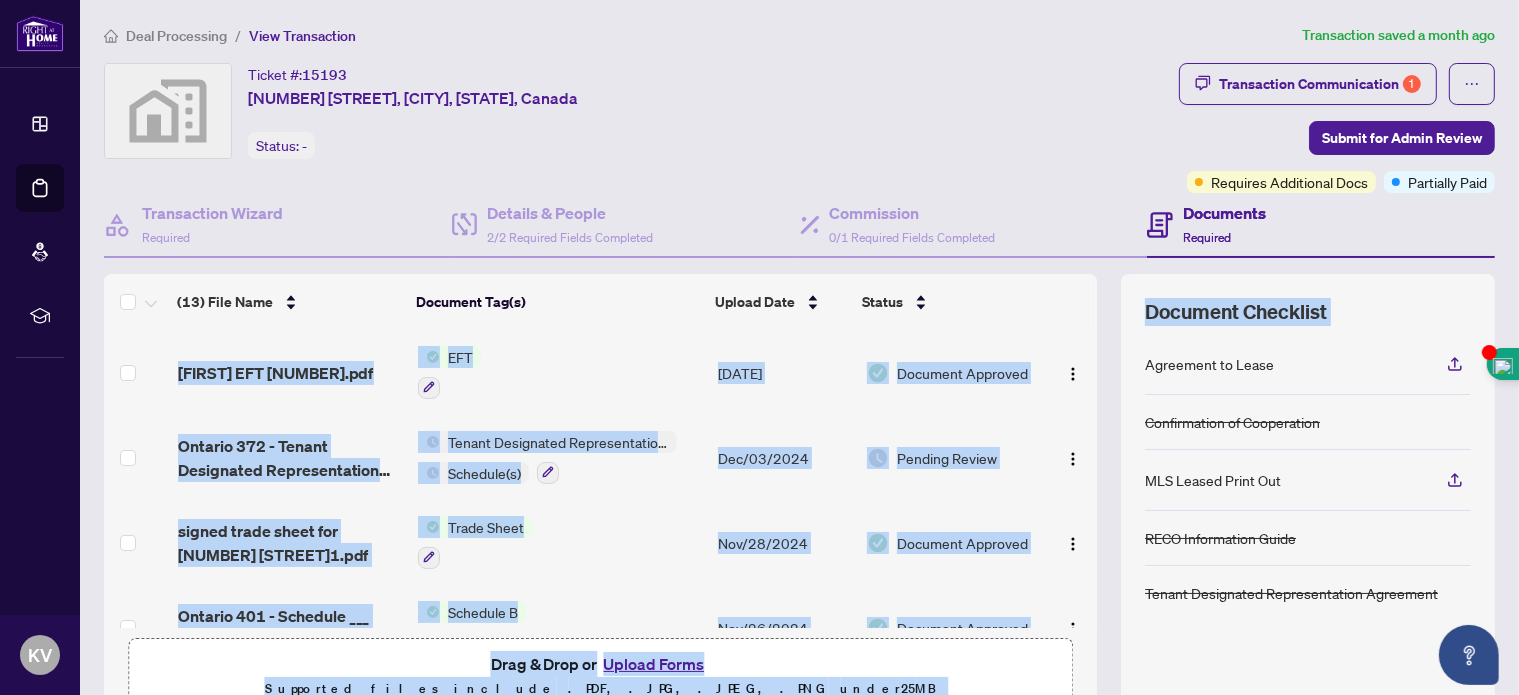 drag, startPoint x: 1090, startPoint y: 349, endPoint x: 1075, endPoint y: 371, distance: 26.627054 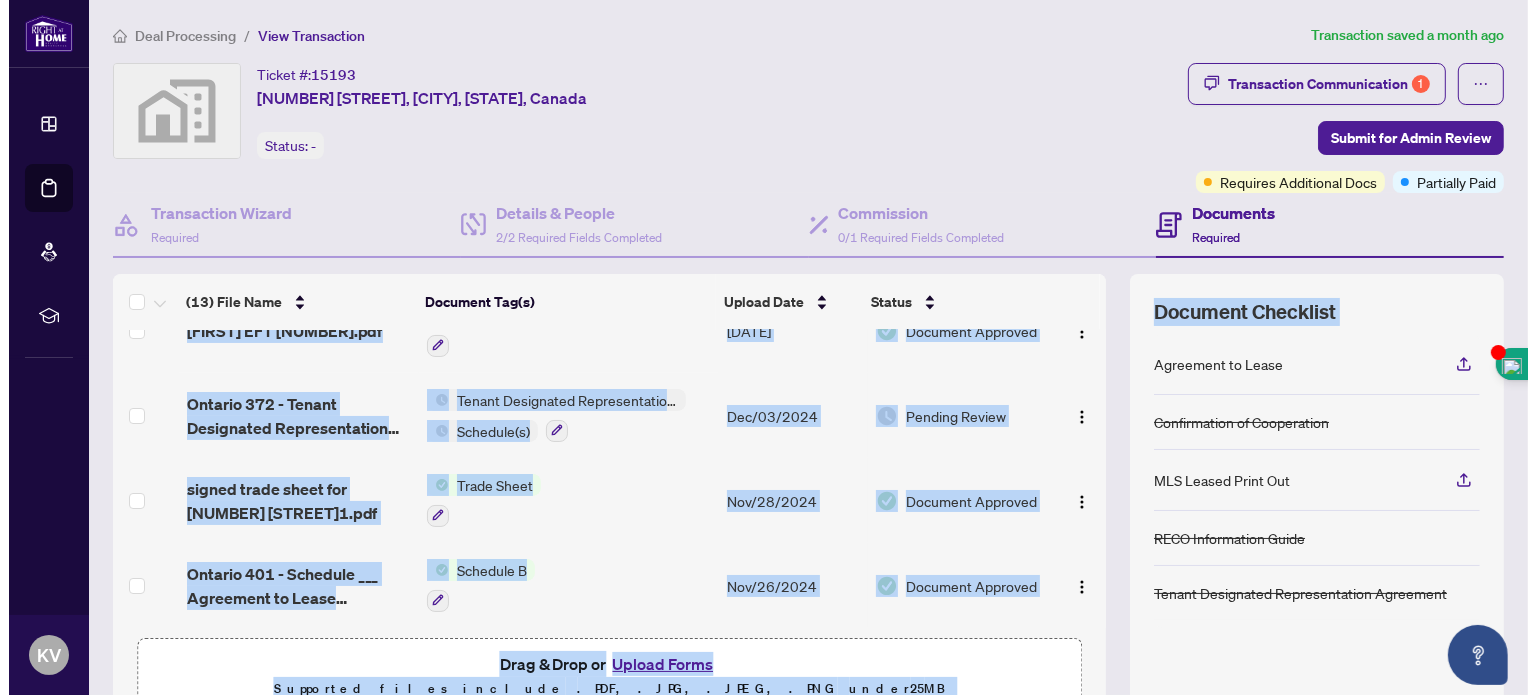 scroll, scrollTop: 0, scrollLeft: 0, axis: both 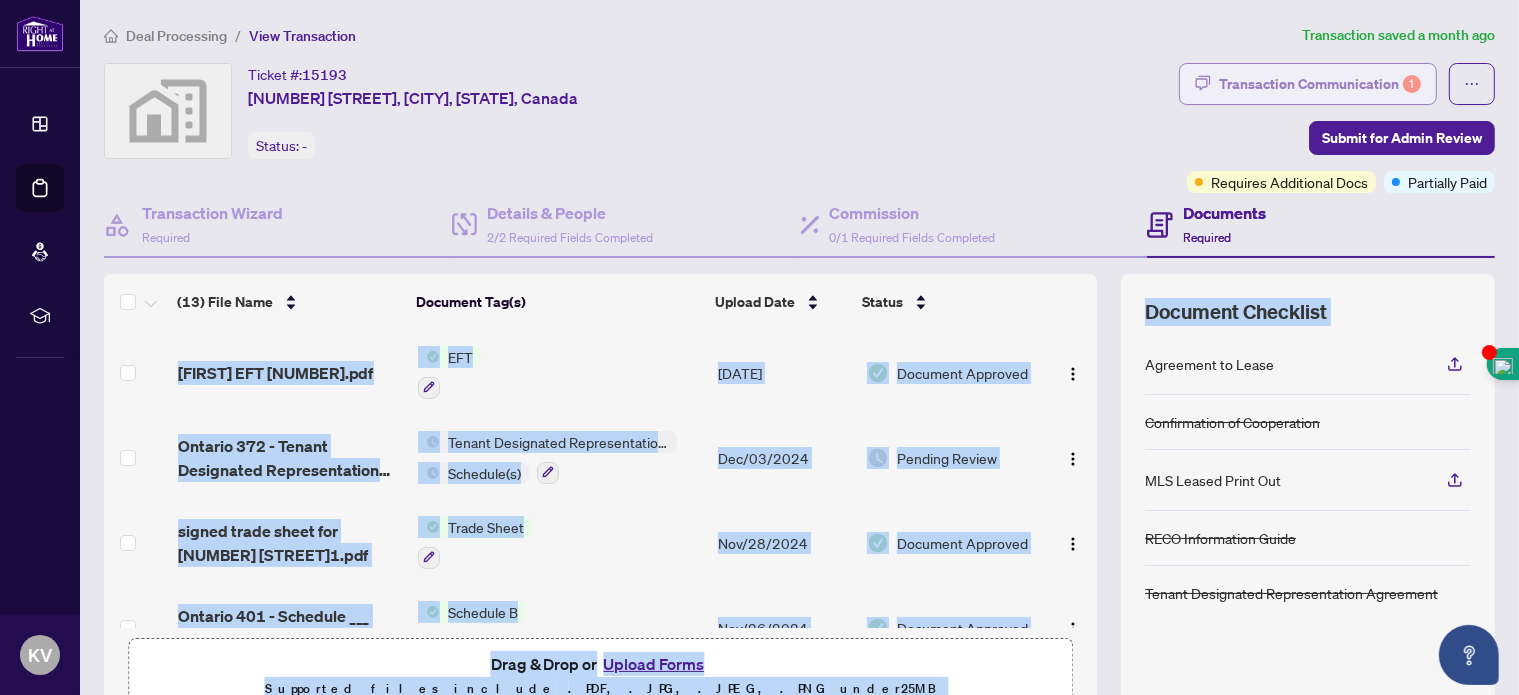 click on "Transaction Communication 1" at bounding box center (1320, 84) 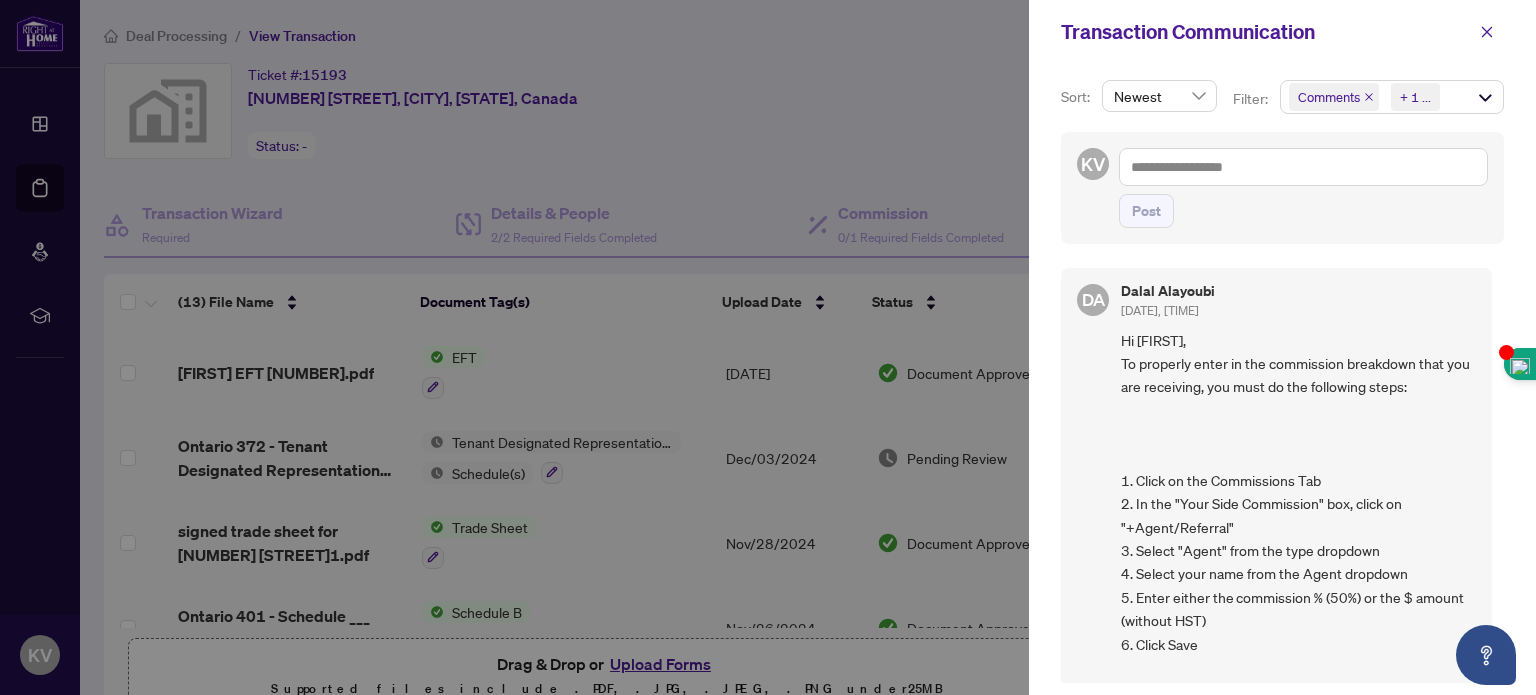 click at bounding box center (768, 347) 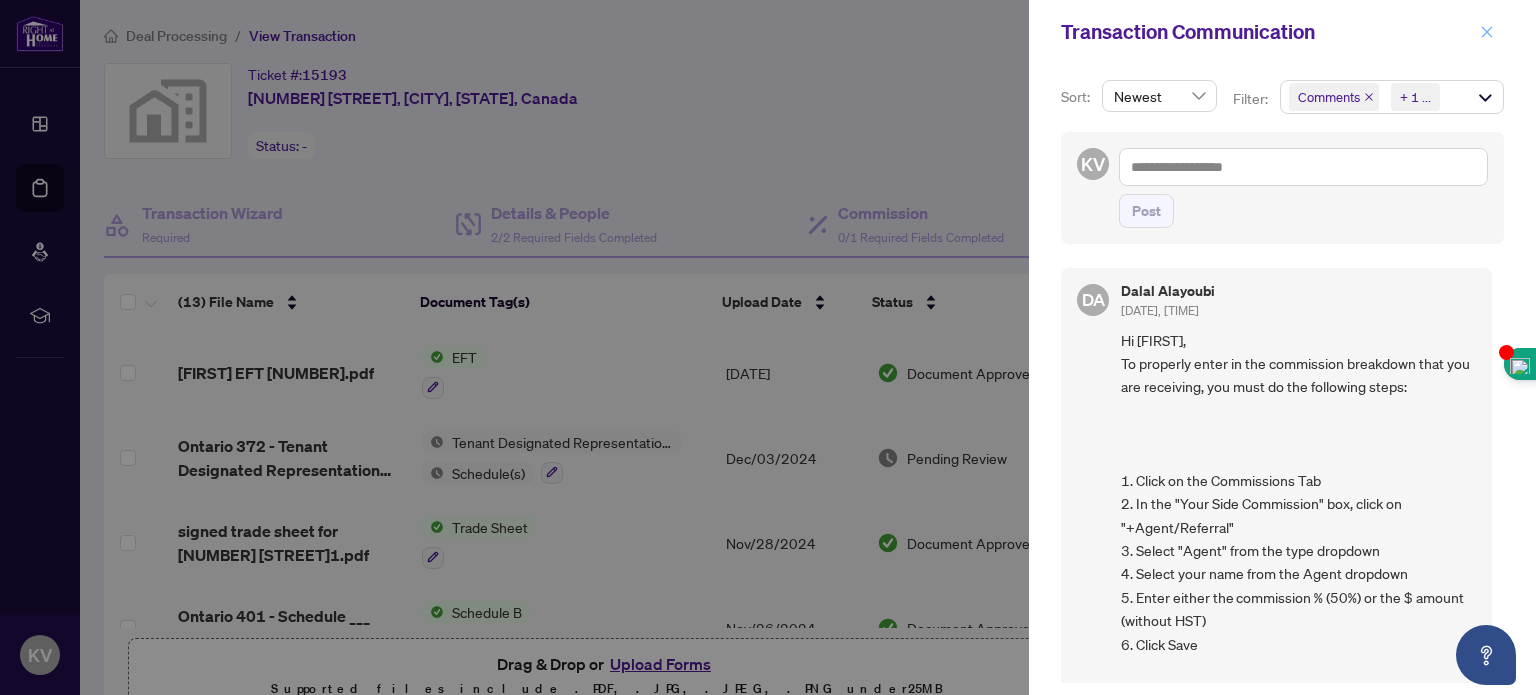 click 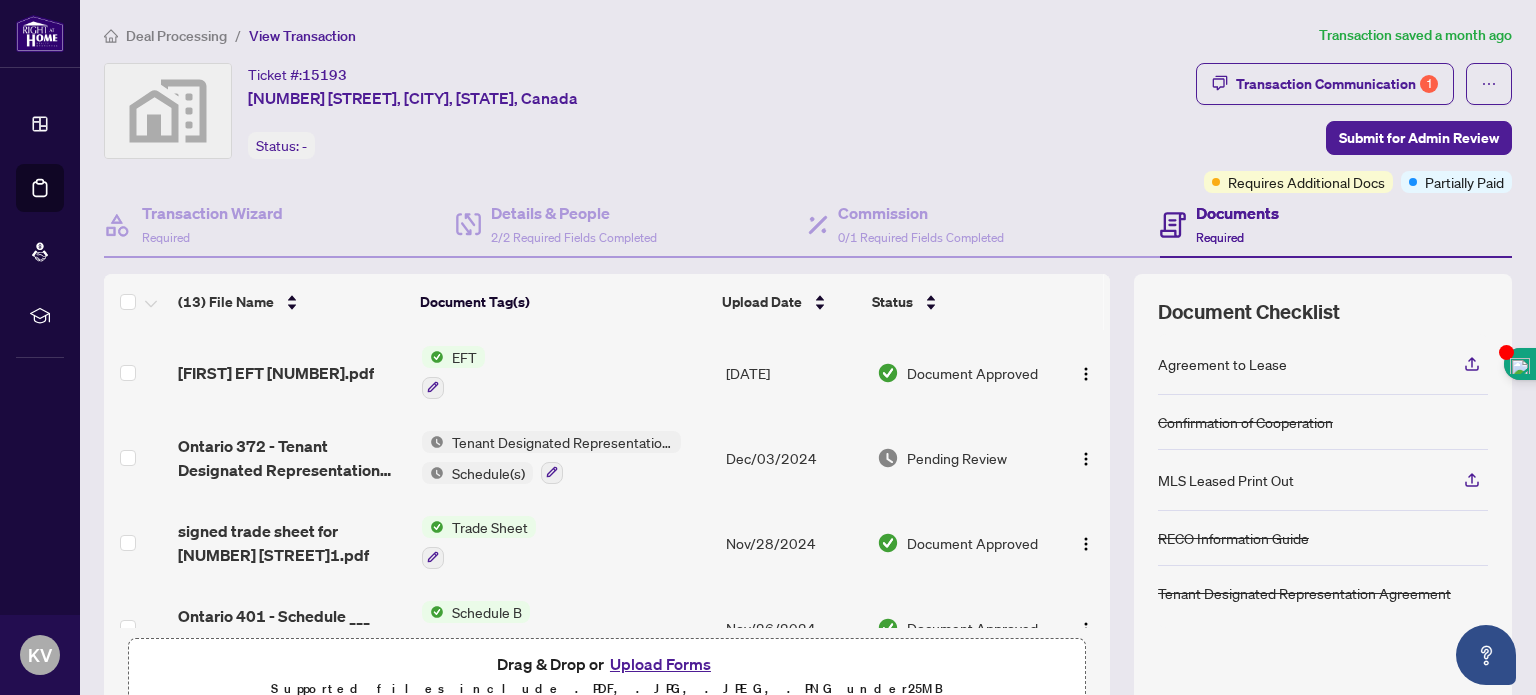 click at bounding box center (1083, 372) 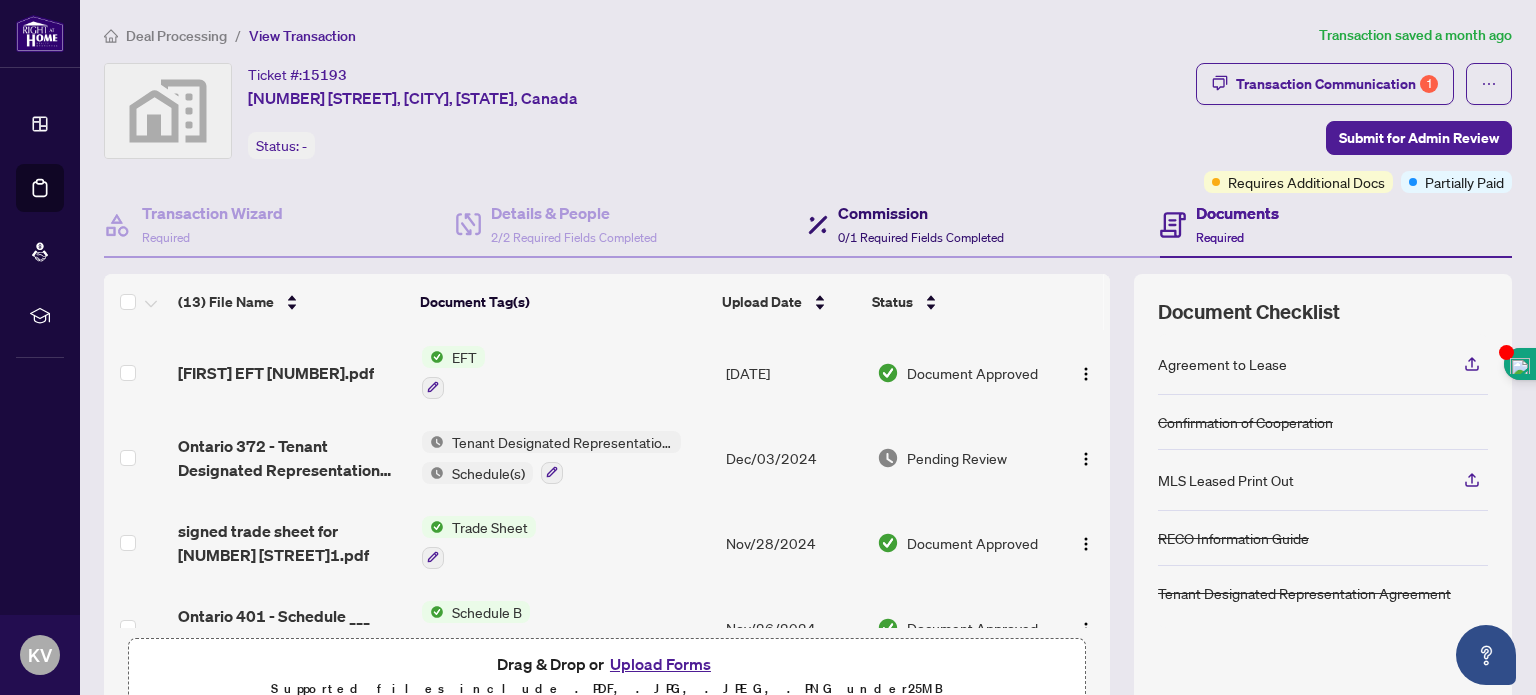 click on "Commission" at bounding box center [921, 213] 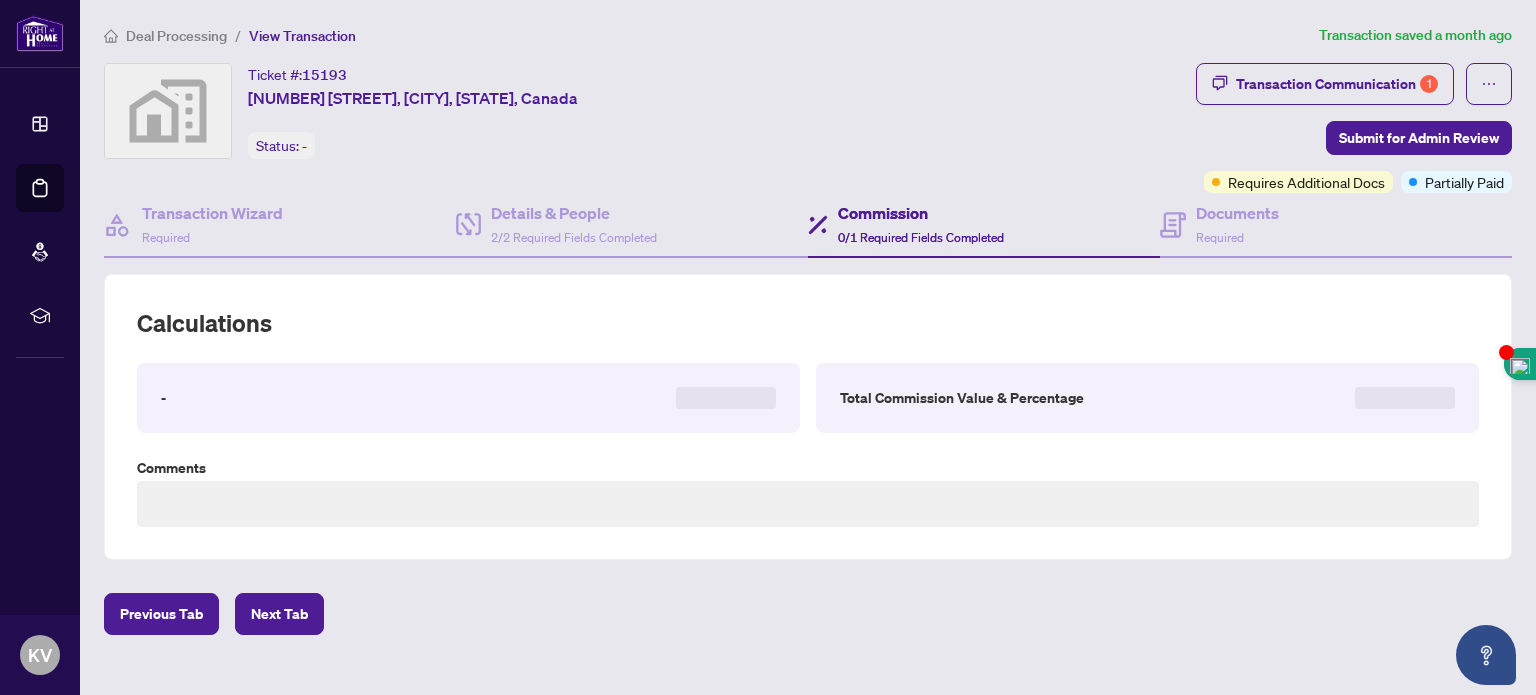 type on "**********" 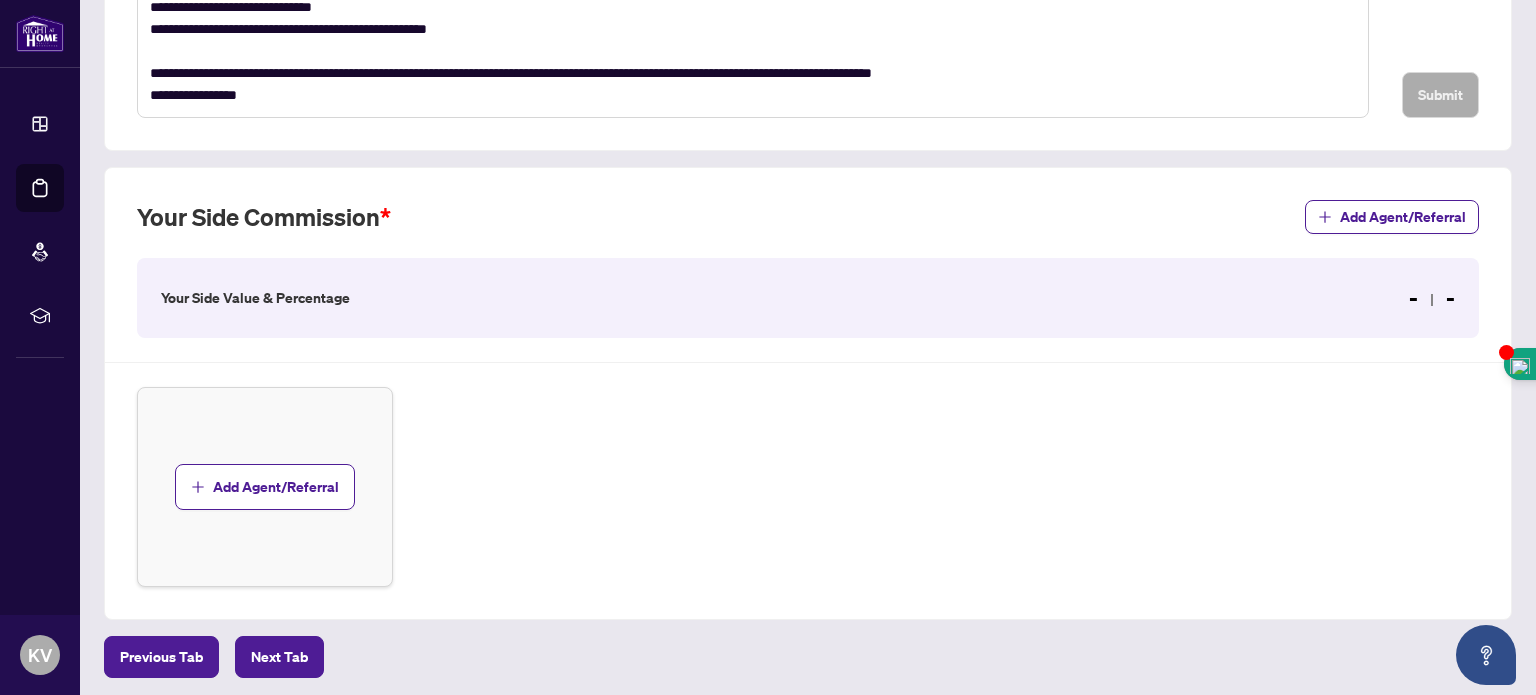 scroll, scrollTop: 512, scrollLeft: 0, axis: vertical 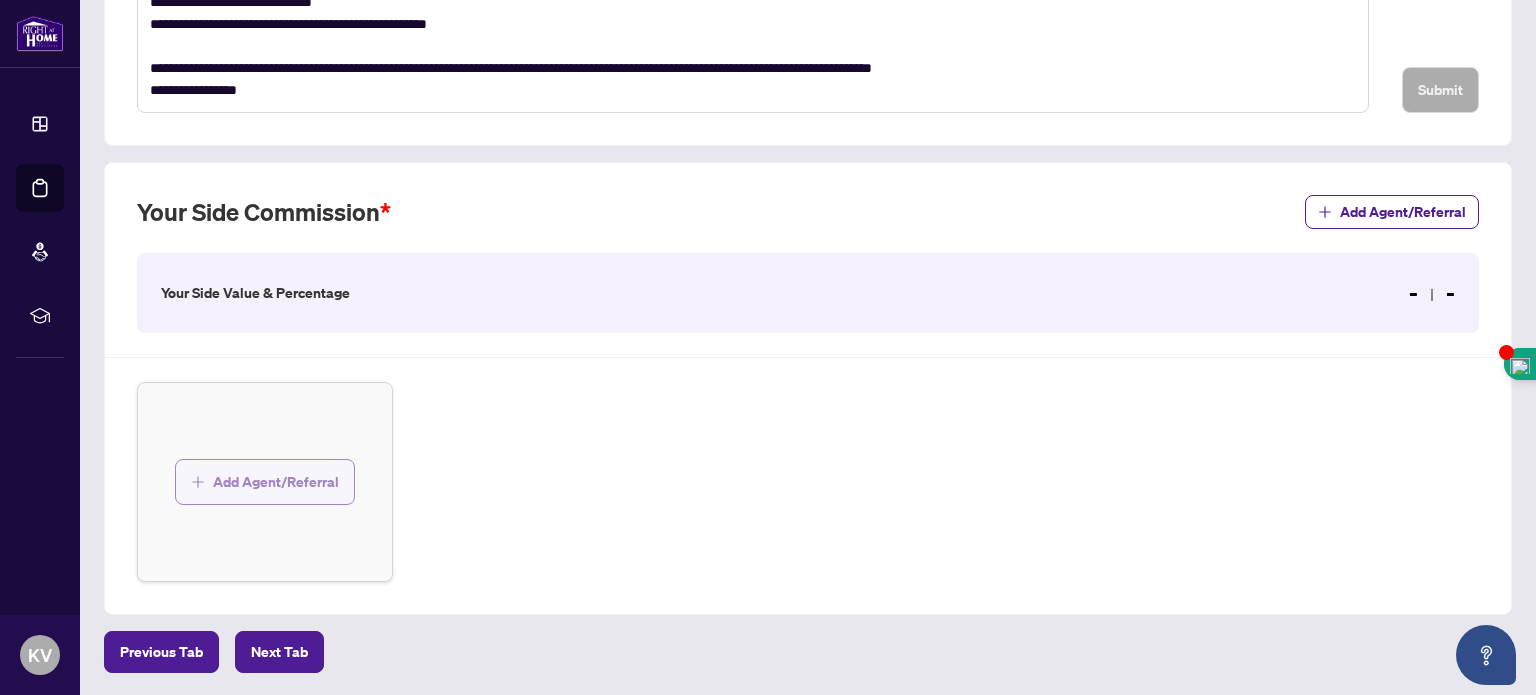 click on "Add Agent/Referral" at bounding box center [276, 482] 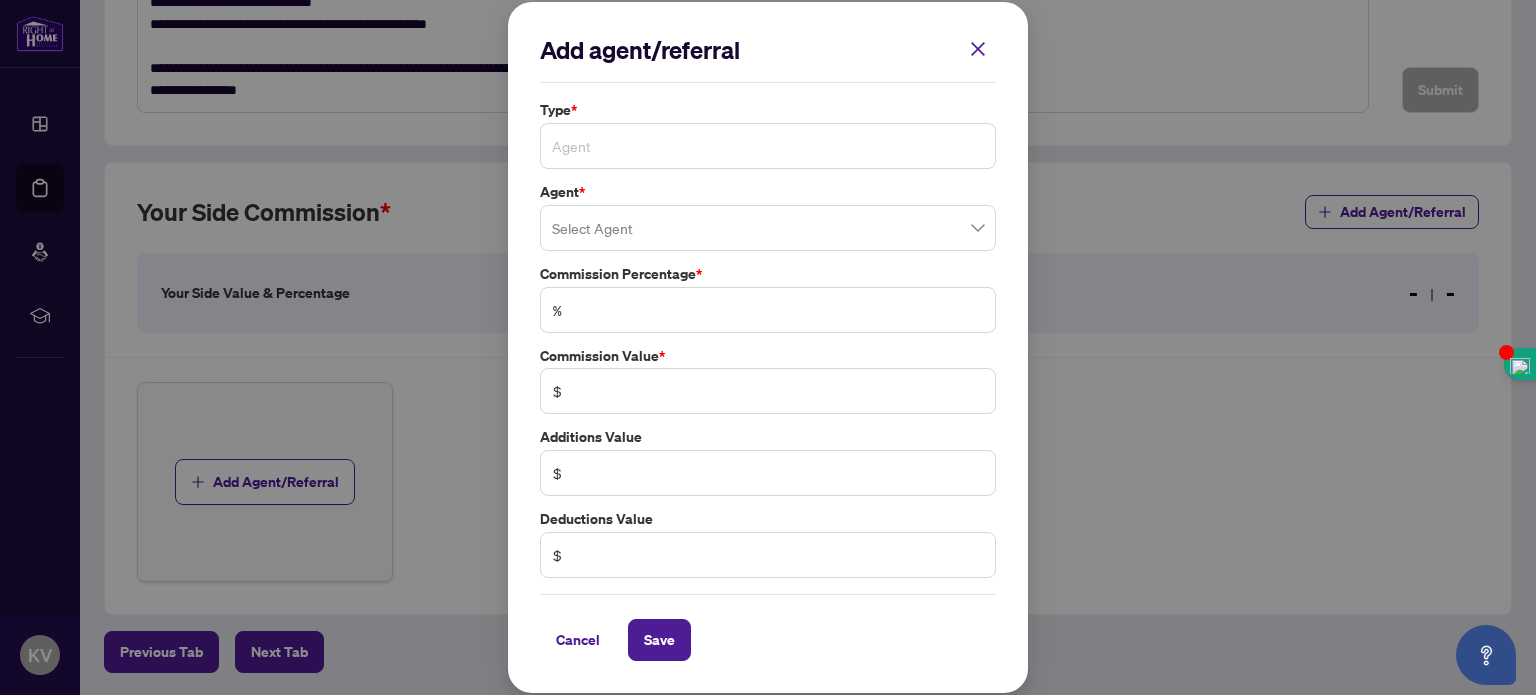 click on "Agent" at bounding box center [768, 146] 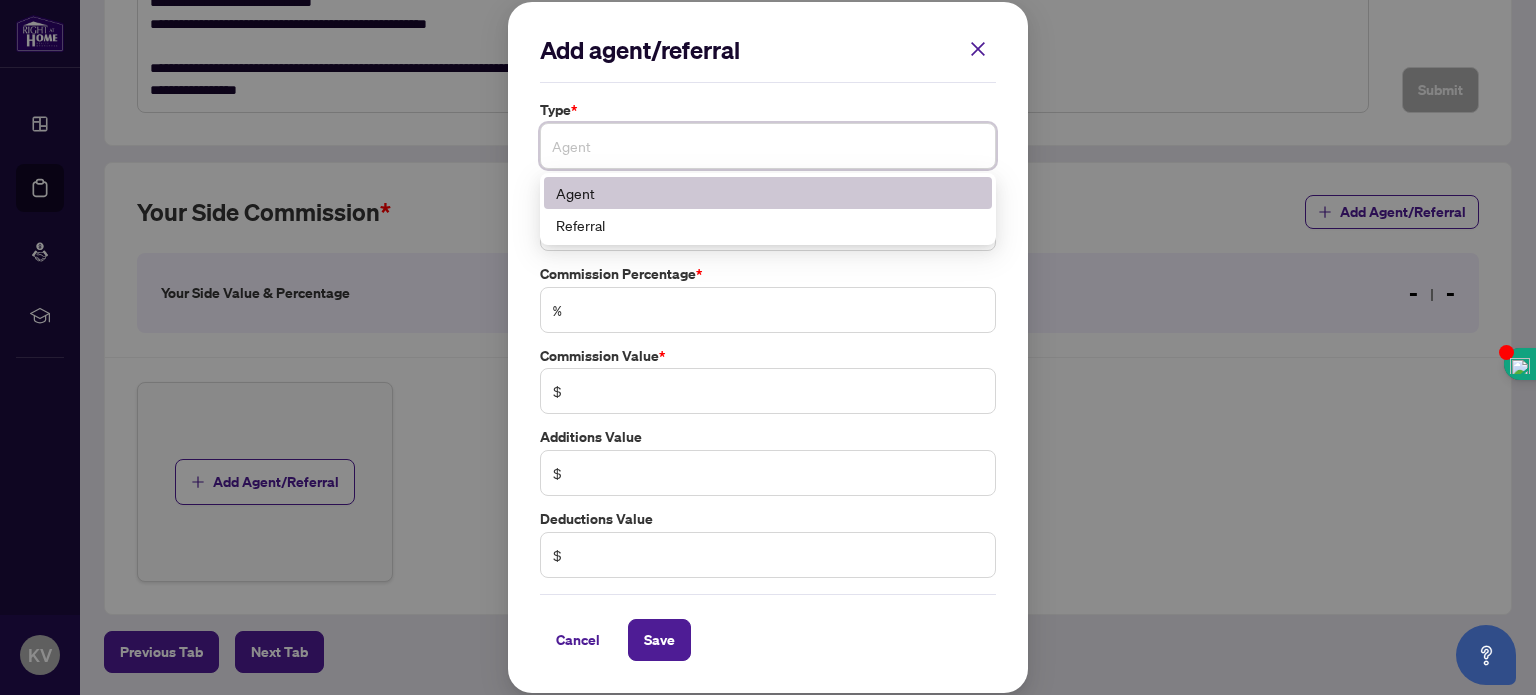click on "Agent" at bounding box center (768, 193) 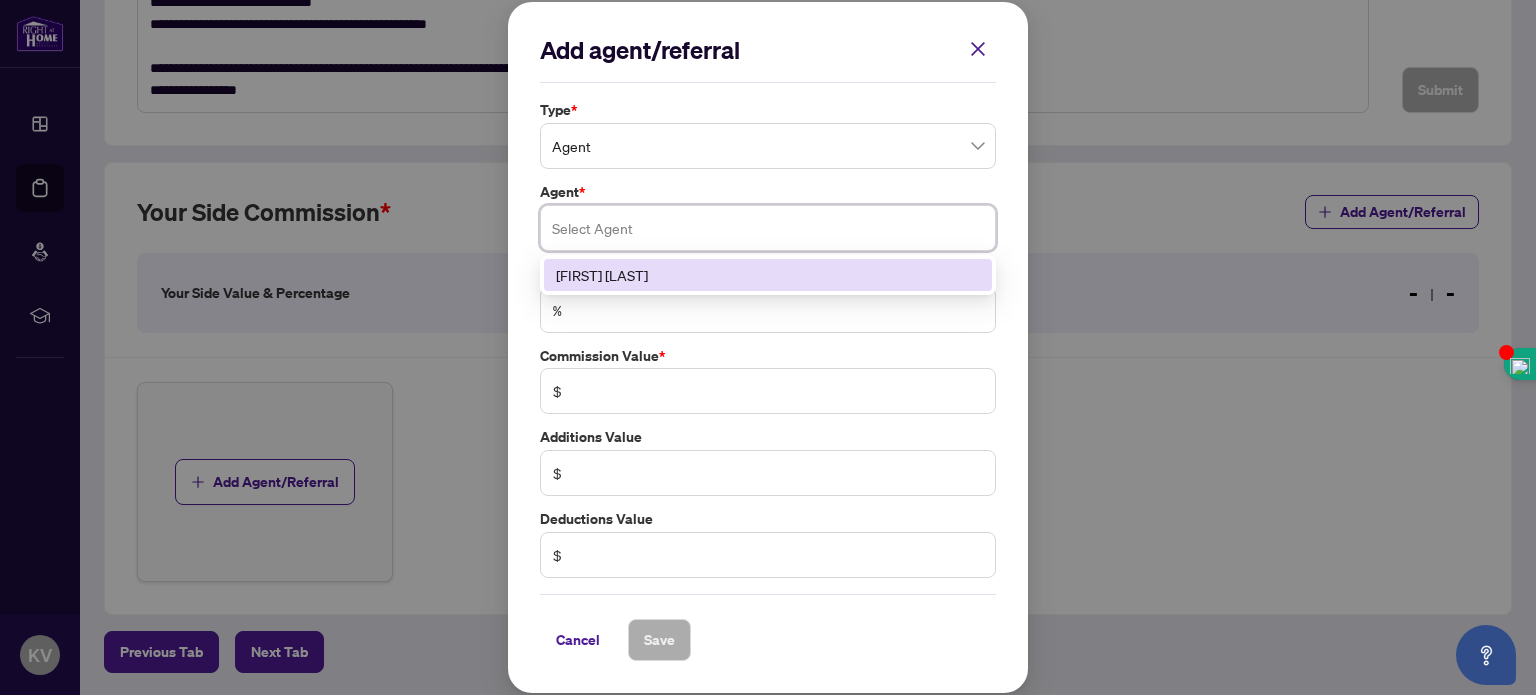 click at bounding box center [768, 228] 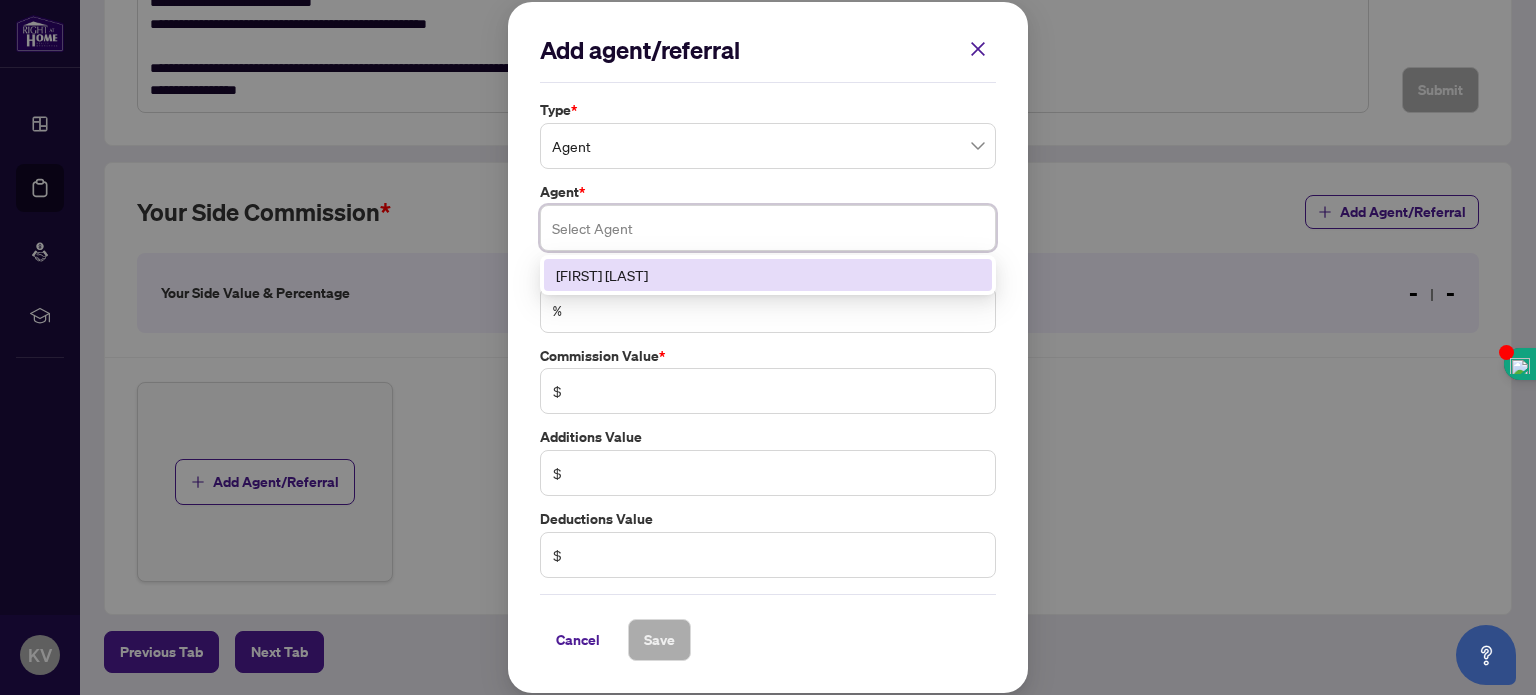click on "[FIRST] [LAST]" at bounding box center (768, 275) 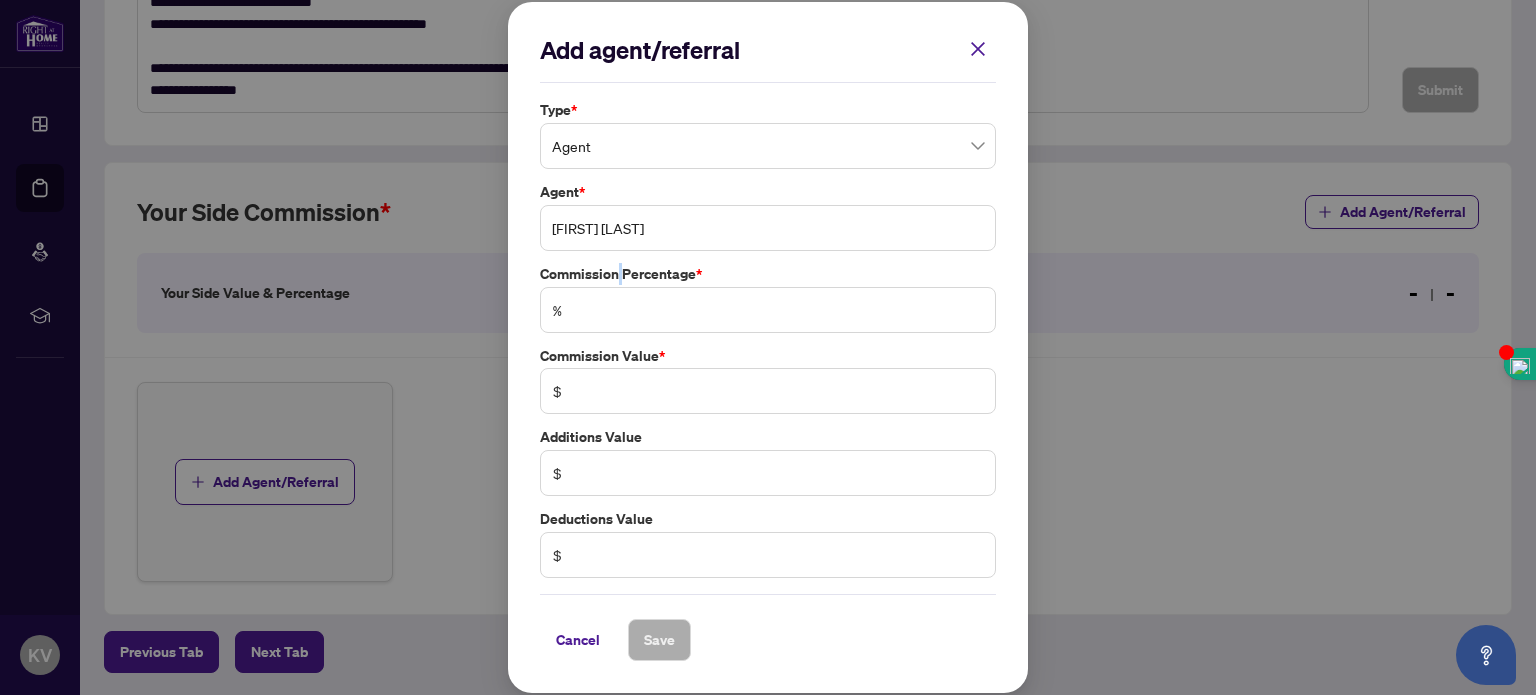 click on "Commission Percentage *" at bounding box center (768, 274) 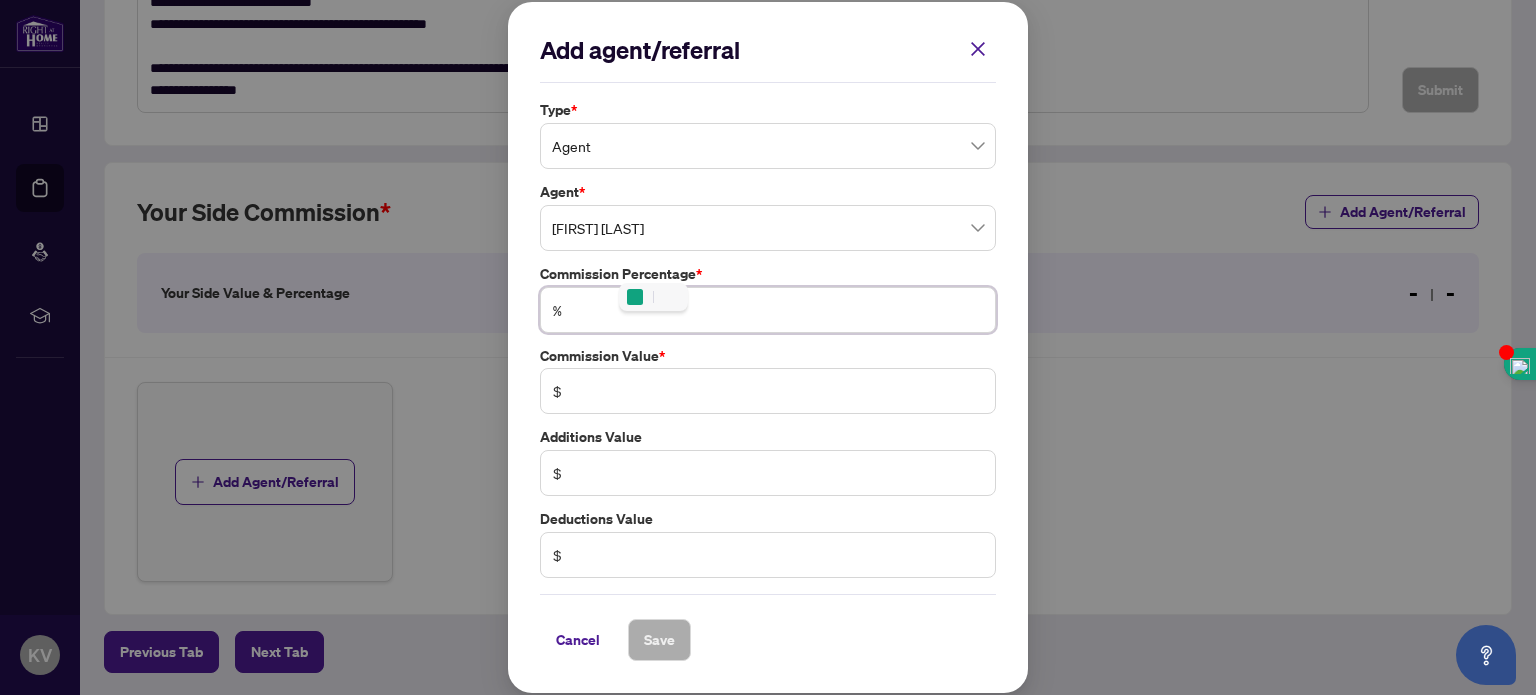 click at bounding box center [778, 310] 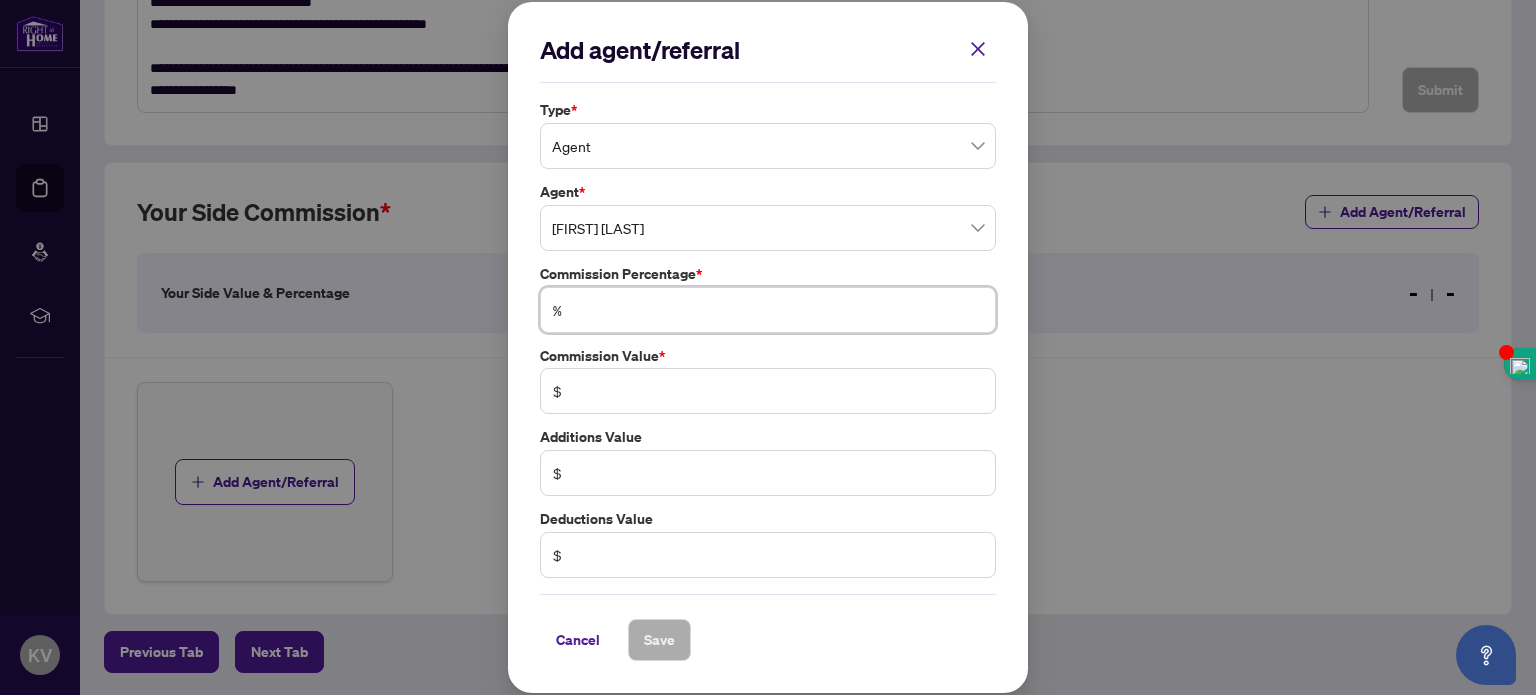 type on "*" 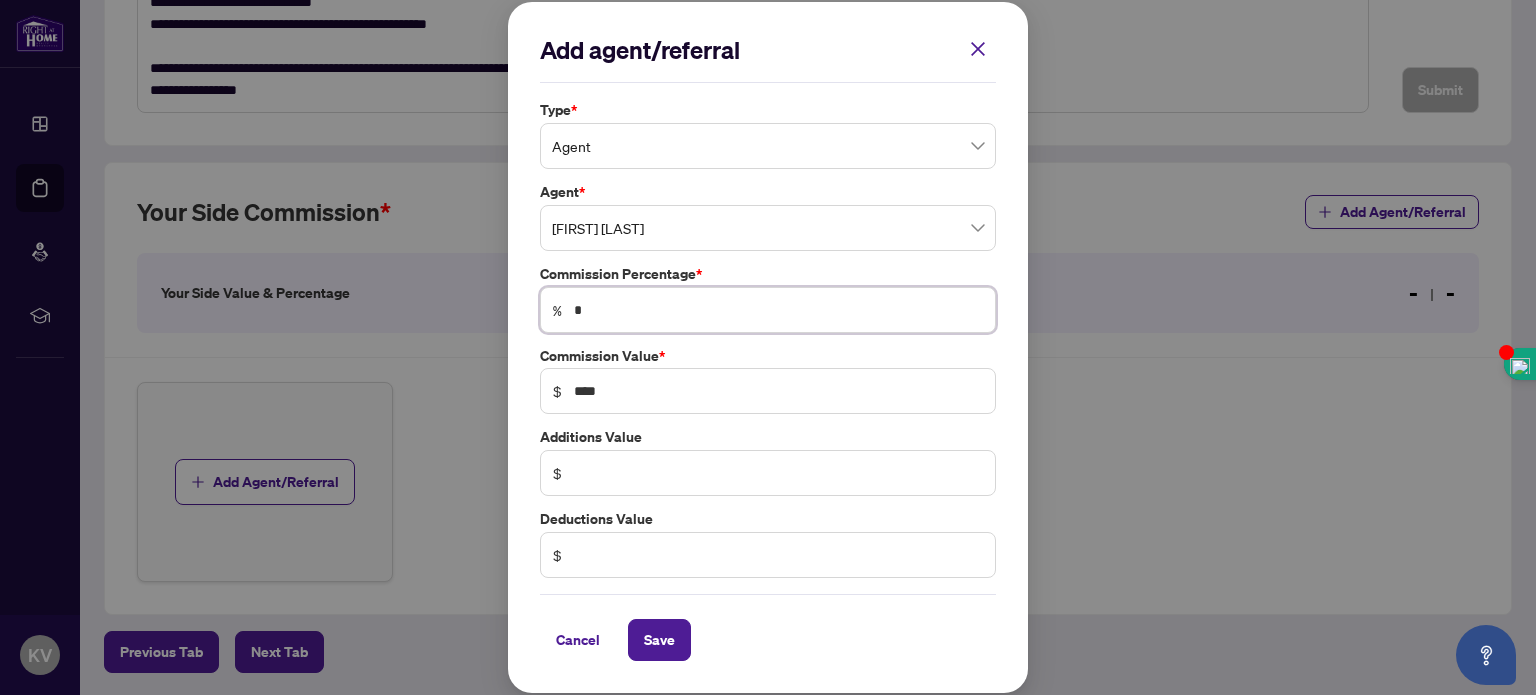 type on "**" 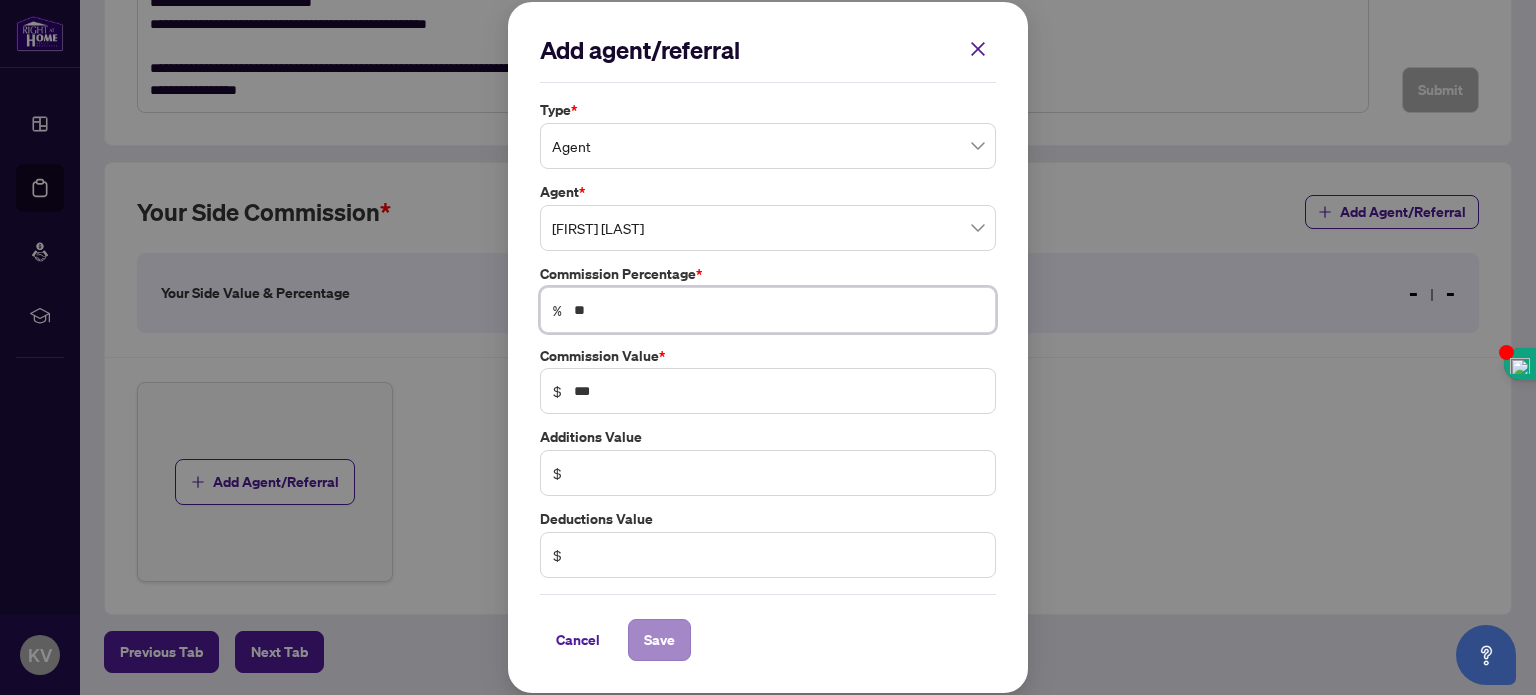 type on "**" 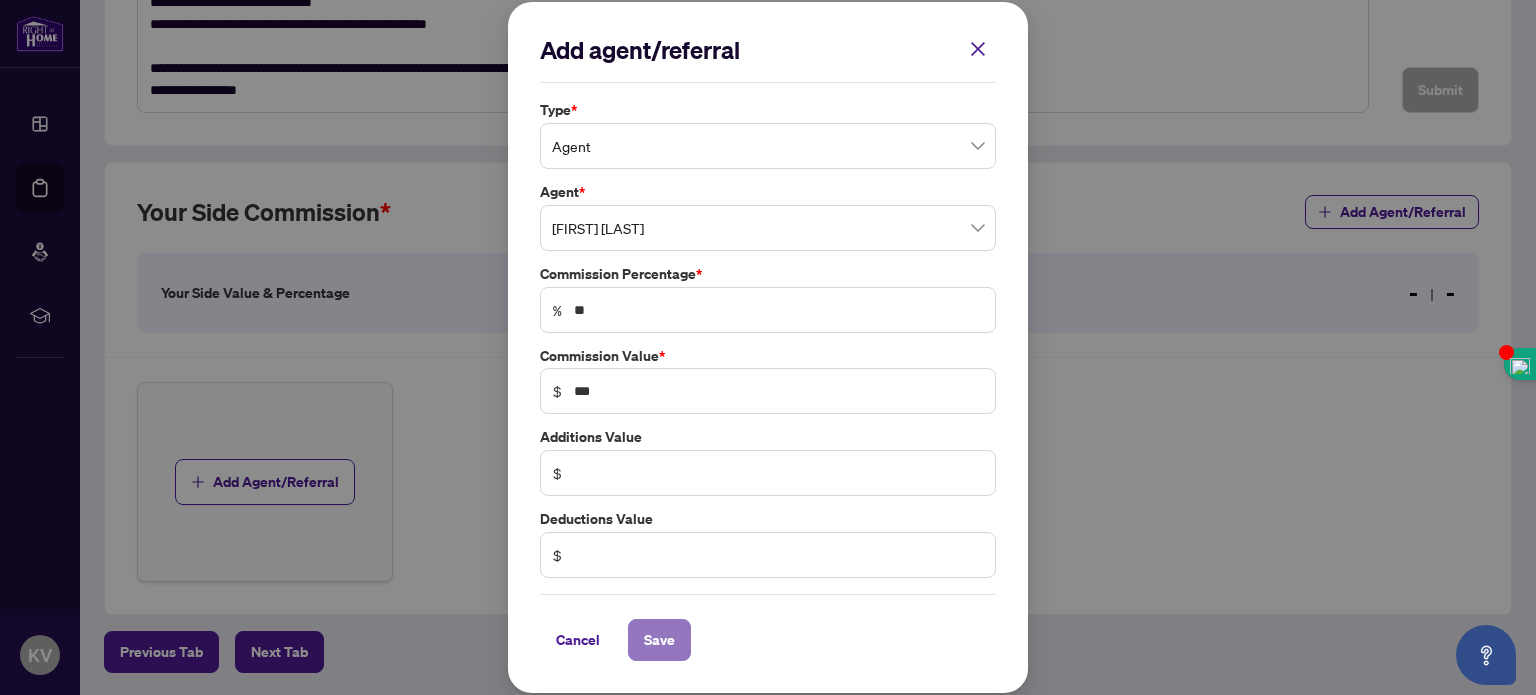click on "Save" at bounding box center [659, 640] 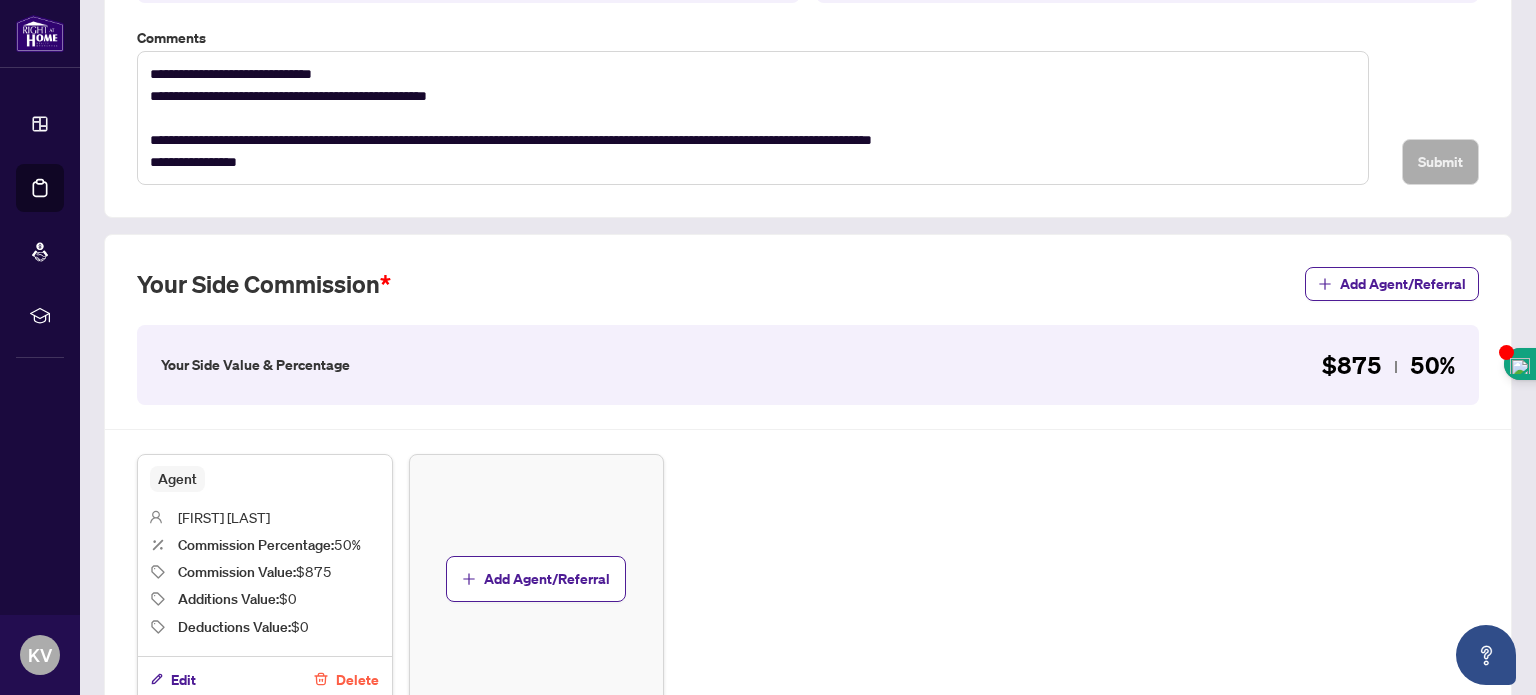 scroll, scrollTop: 623, scrollLeft: 0, axis: vertical 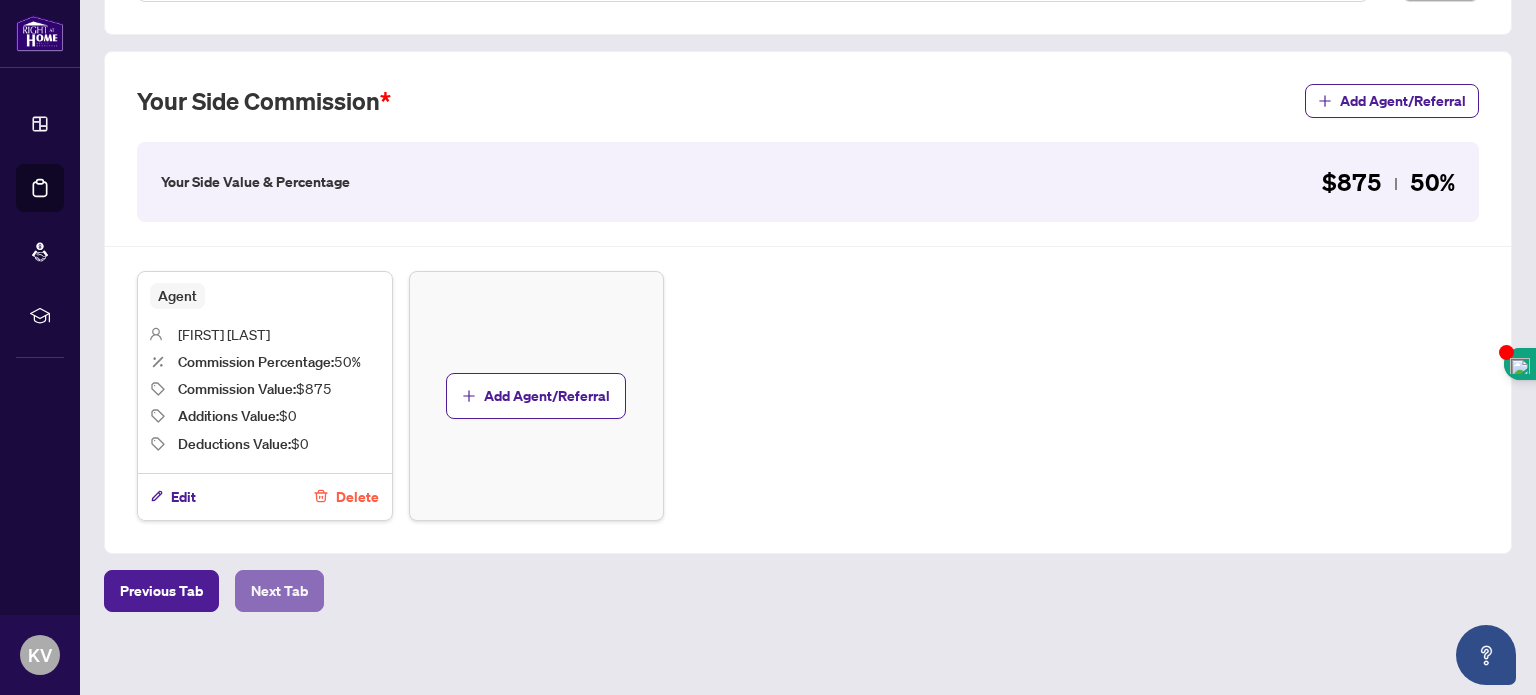 click on "Next Tab" at bounding box center (279, 591) 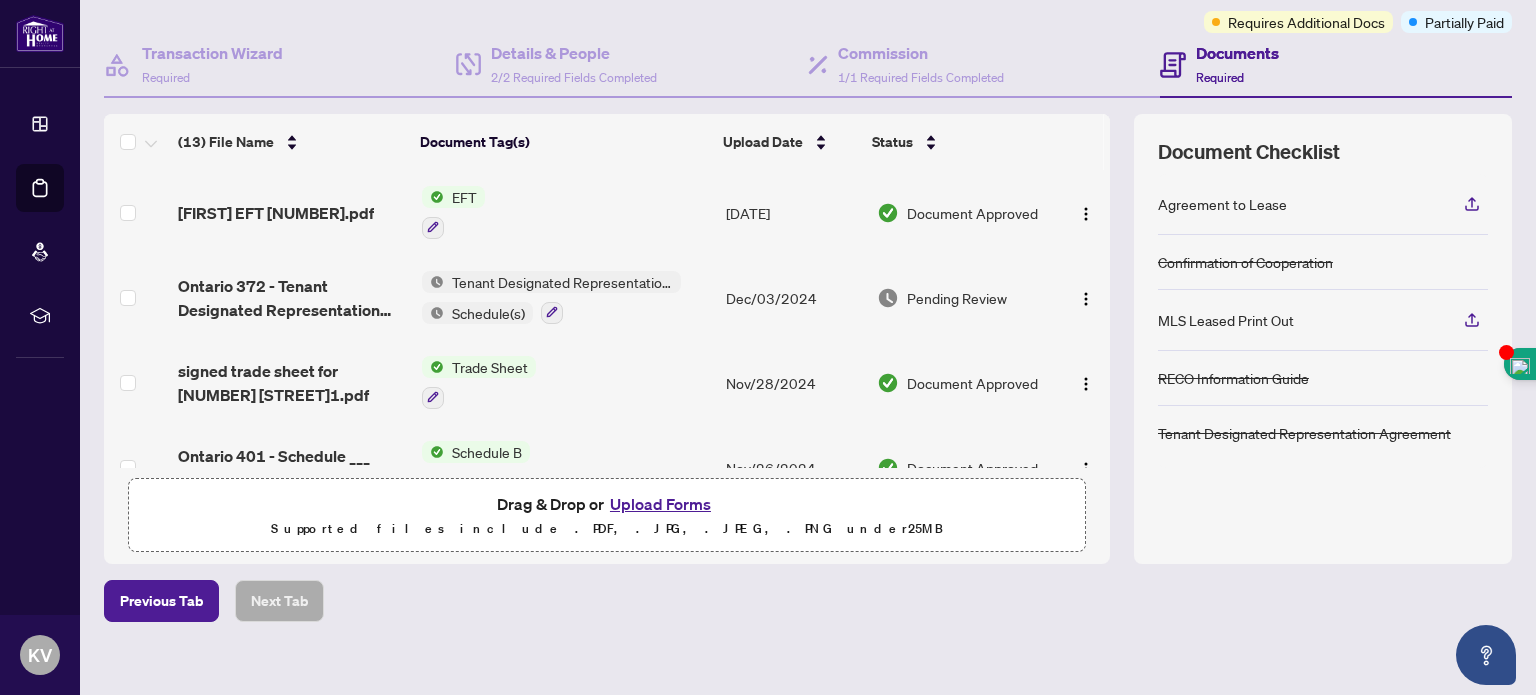 scroll, scrollTop: 177, scrollLeft: 0, axis: vertical 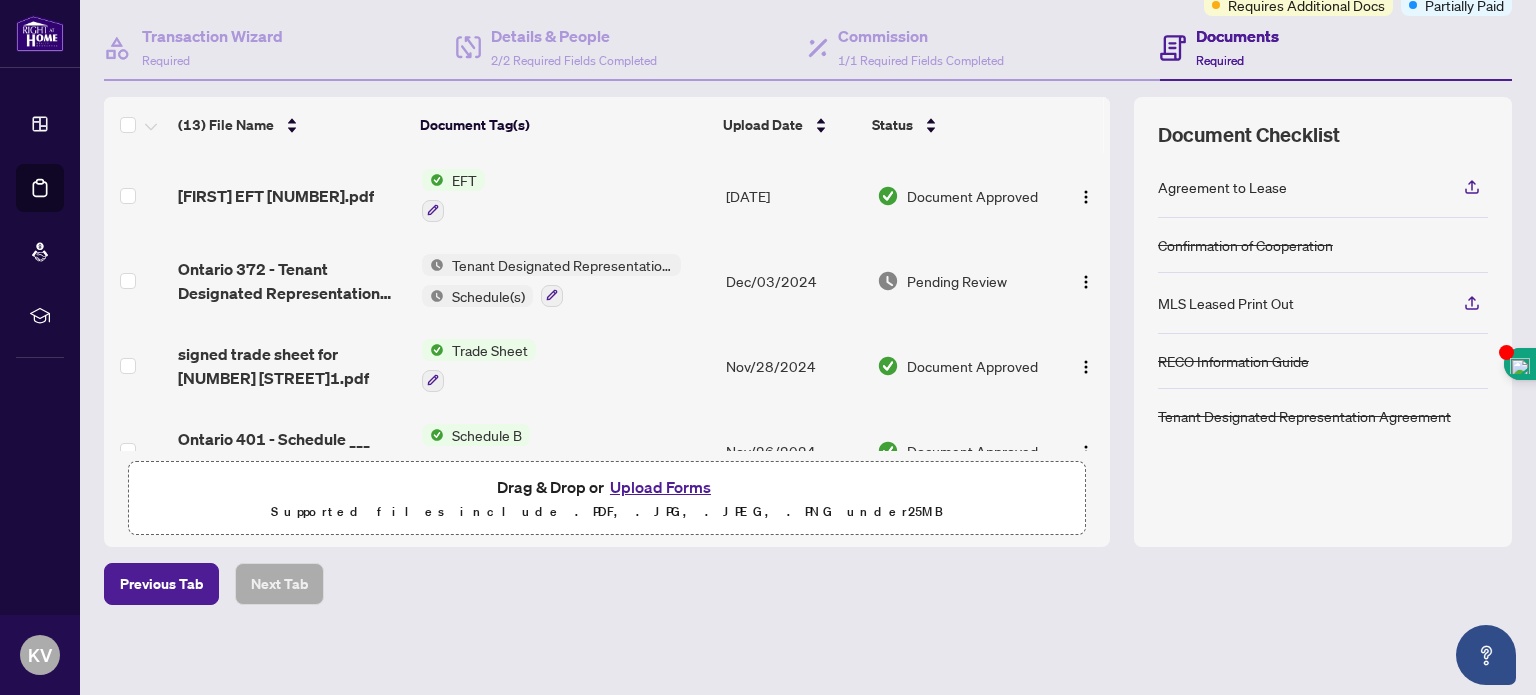 click on "Tenant Designated Representation Agreement" at bounding box center [562, 265] 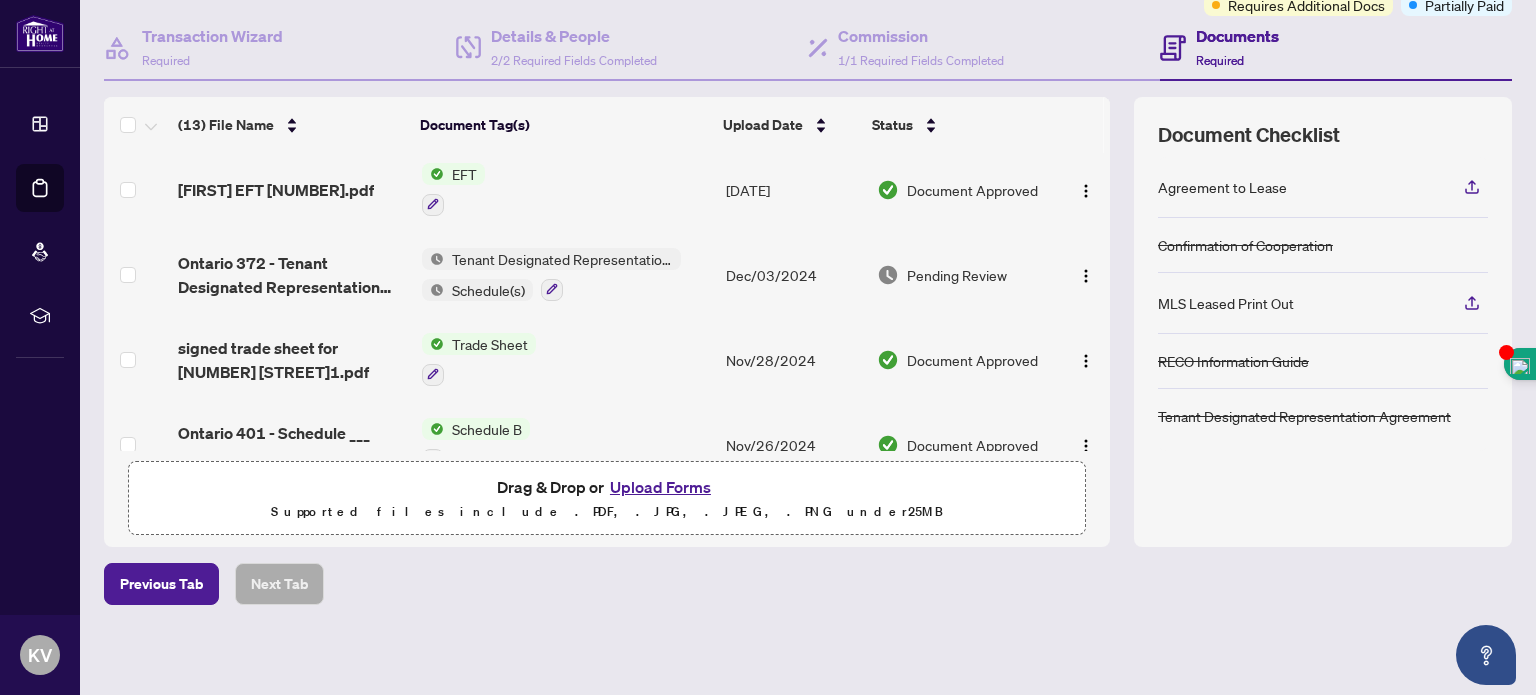 scroll, scrollTop: 0, scrollLeft: 0, axis: both 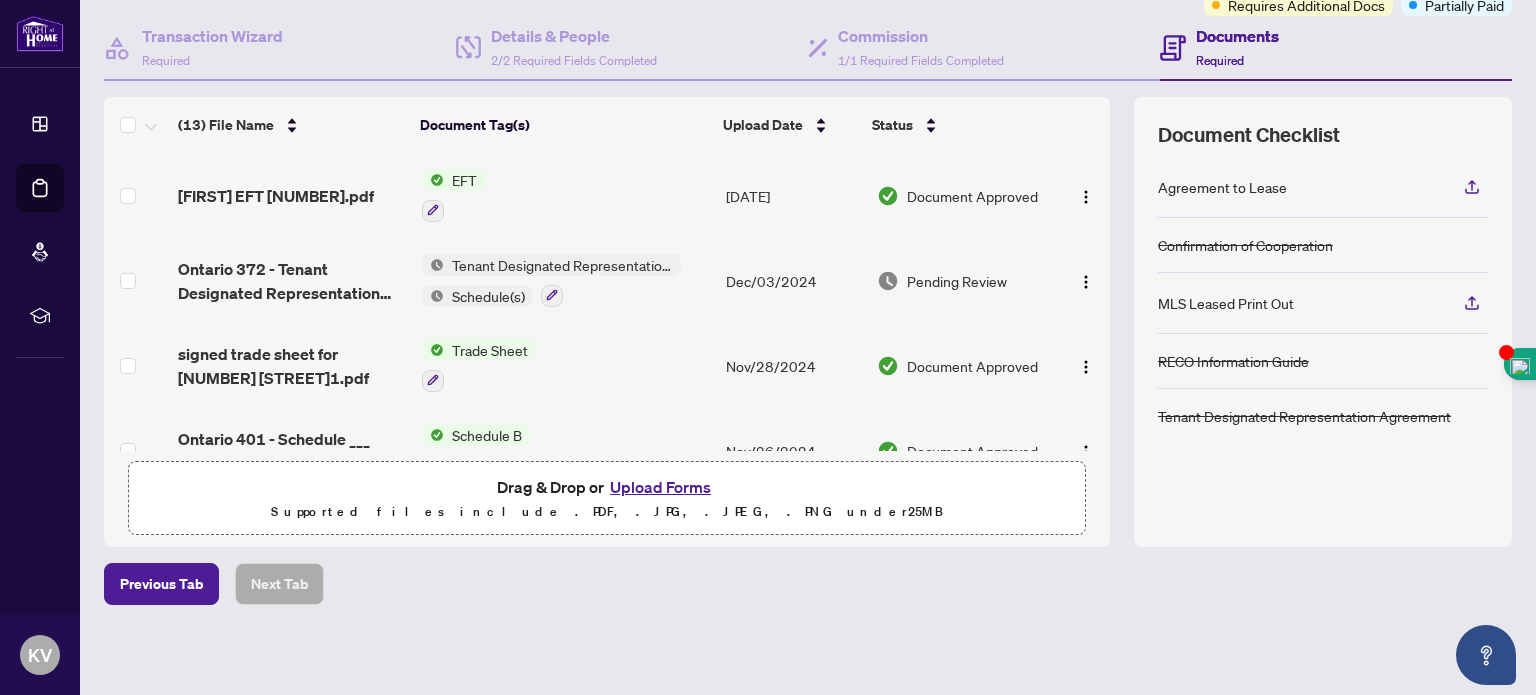 click on "Tenant Designated Representation Agreement" at bounding box center (562, 265) 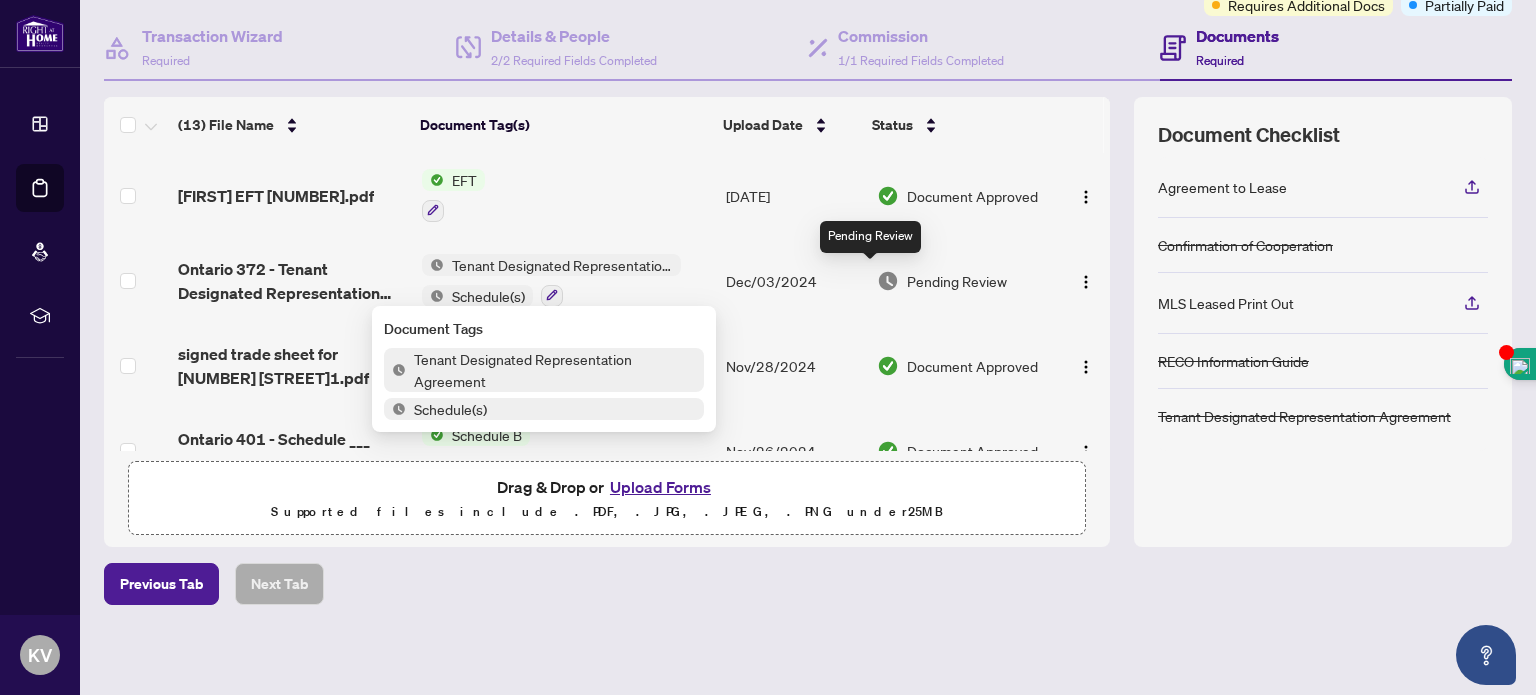 click at bounding box center (888, 281) 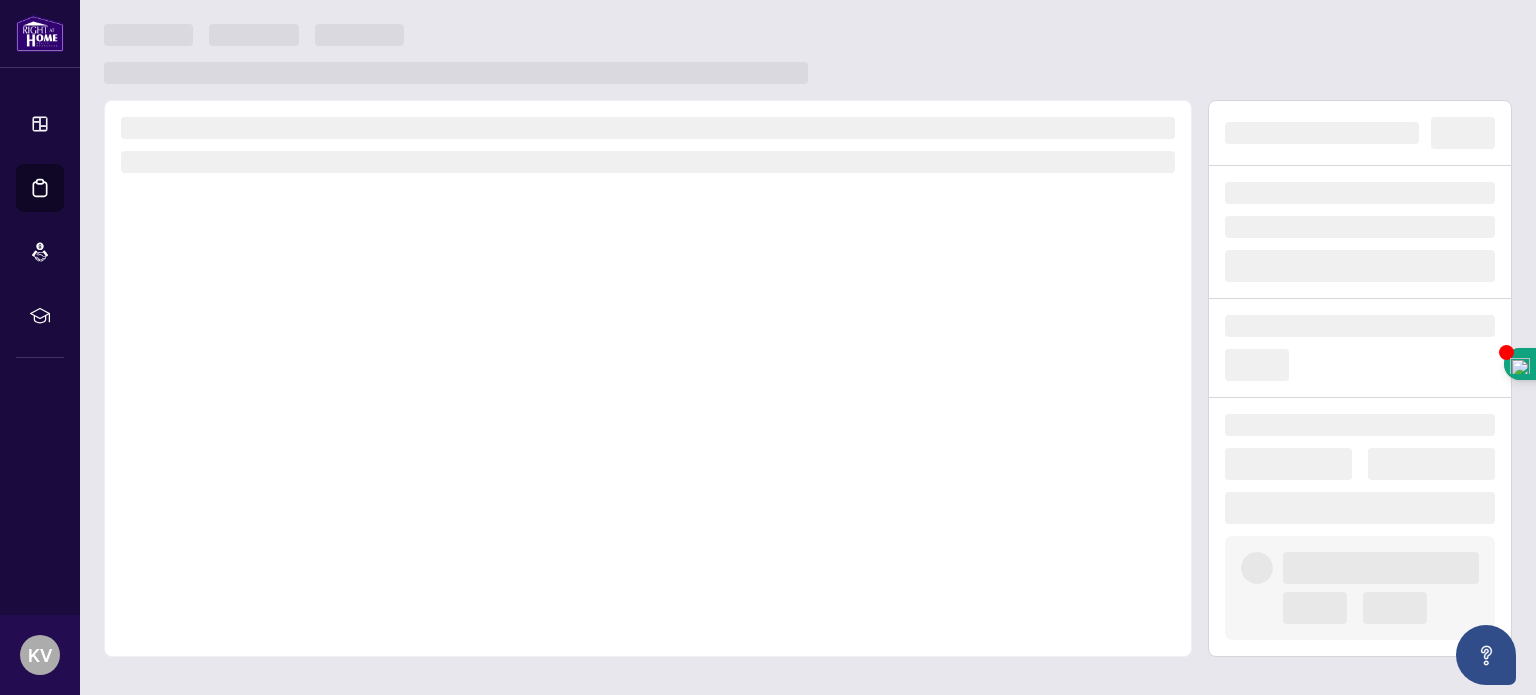 scroll, scrollTop: 0, scrollLeft: 0, axis: both 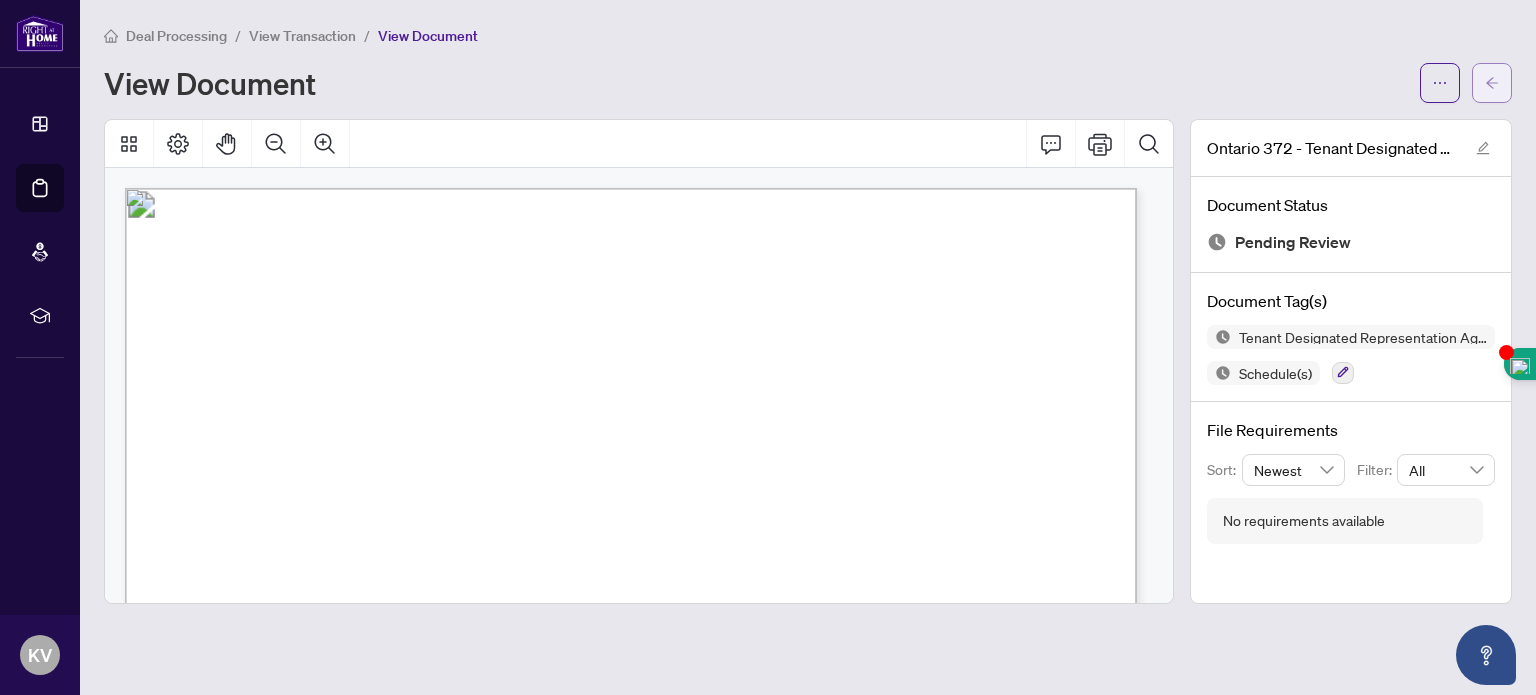 click 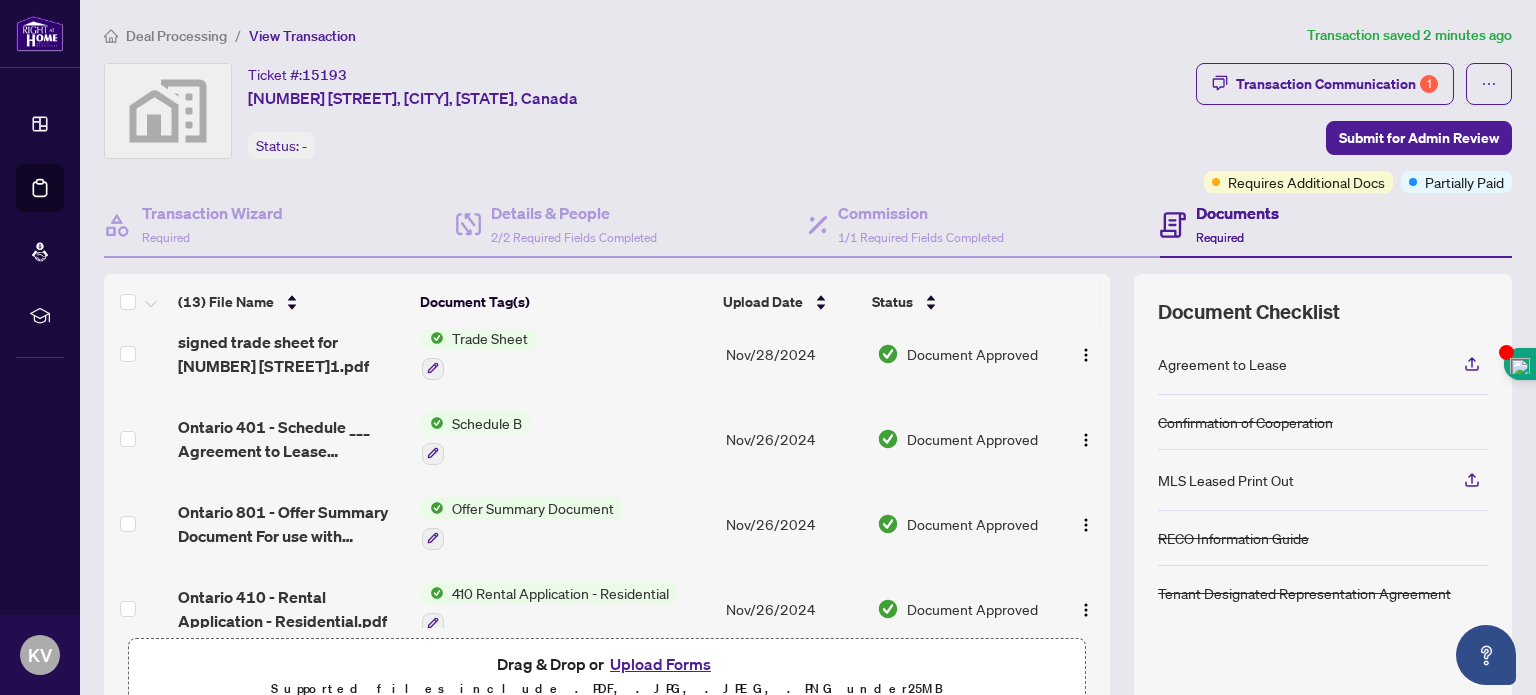 scroll, scrollTop: 0, scrollLeft: 0, axis: both 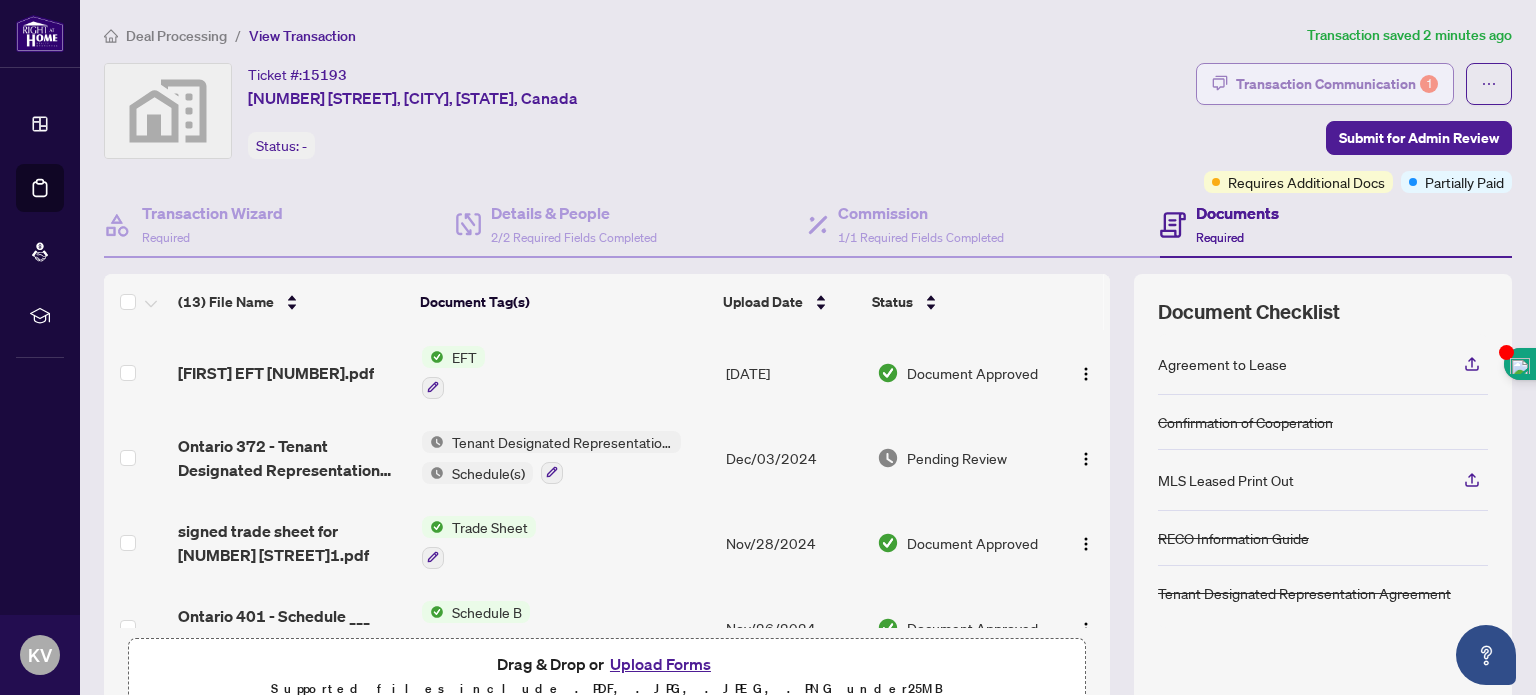 click on "Transaction Communication 1" at bounding box center (1337, 84) 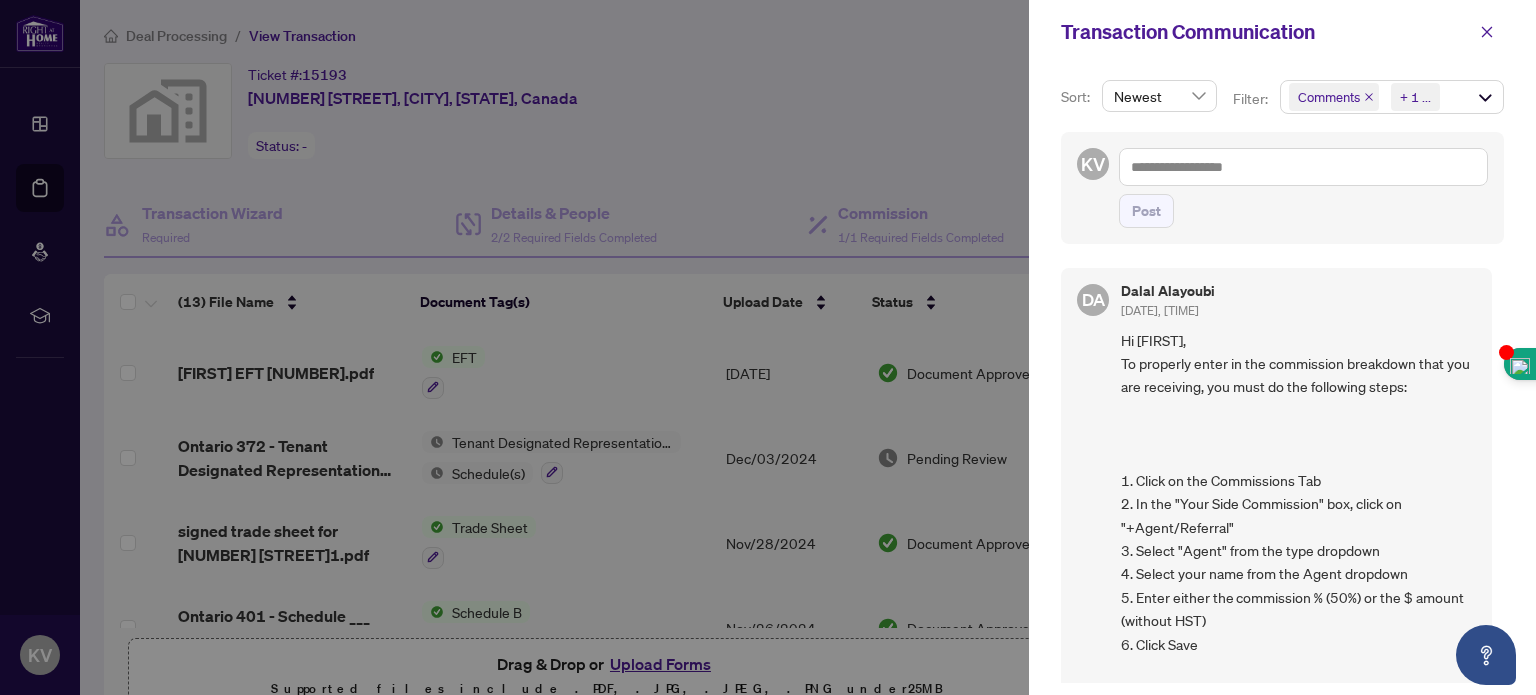 click on "DA [FIRST] [LAST]   [DATE], [TIME] Hi [FIRST],
To properly enter in the commission breakdown that you are receiving, you must do the following steps:
1. Click on the Commissions Tab
2. In the "Your Side Commission" box, click on "+Agent/Referral"
3. Select "Agent" from the type dropdown
4. Select your name from the Agent dropdown
5. Enter either the commission % (50%) or the $ amount (without HST)
6. Click Save
Thank you DA [FIRST] [LAST]   [DATE], [TIME] Requirement    -  Ontario 372 - Tenant Designated Representation Agreement - Authority for Lease or Purchase.pdf Schedule A missing the brokerage duties. please refer to the brokerage template on WolfConnect. KV [FIRST] [LAST]   [DATE], [TIME] AK [FIRST] [LAST]   [DATE], [TIME] AK [FIRST] [LAST]   [DATE], [TIME] Requirement   COMPLIANCE - Signed Trade Sheet Completed  on   [DATE], [TIME] Completed  by   [FIRST] [LAST] AK [FIRST] [LAST]   [DATE], [TIME] Requirement    -  Removed  on   [DATE], [TIME] Removed" at bounding box center (1282, 469) 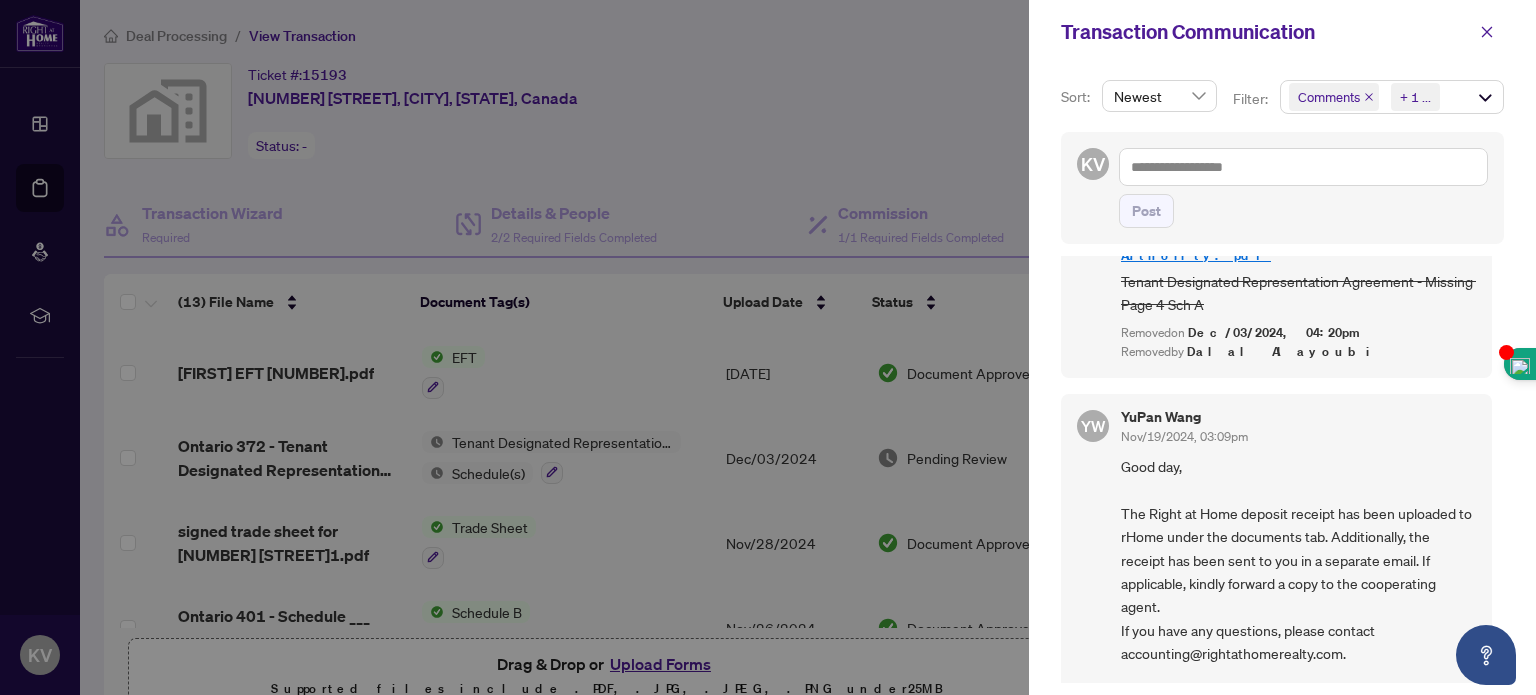 scroll, scrollTop: 1633, scrollLeft: 0, axis: vertical 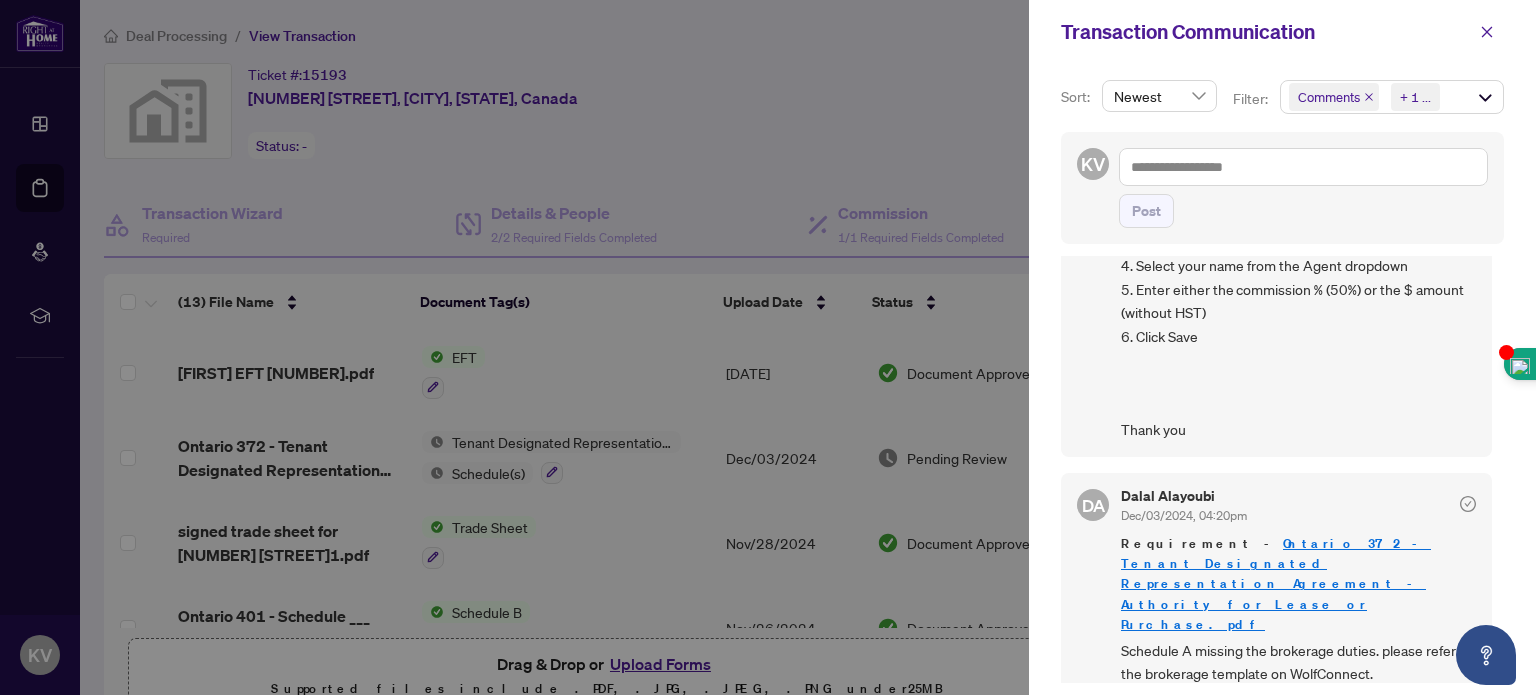 click at bounding box center (768, 347) 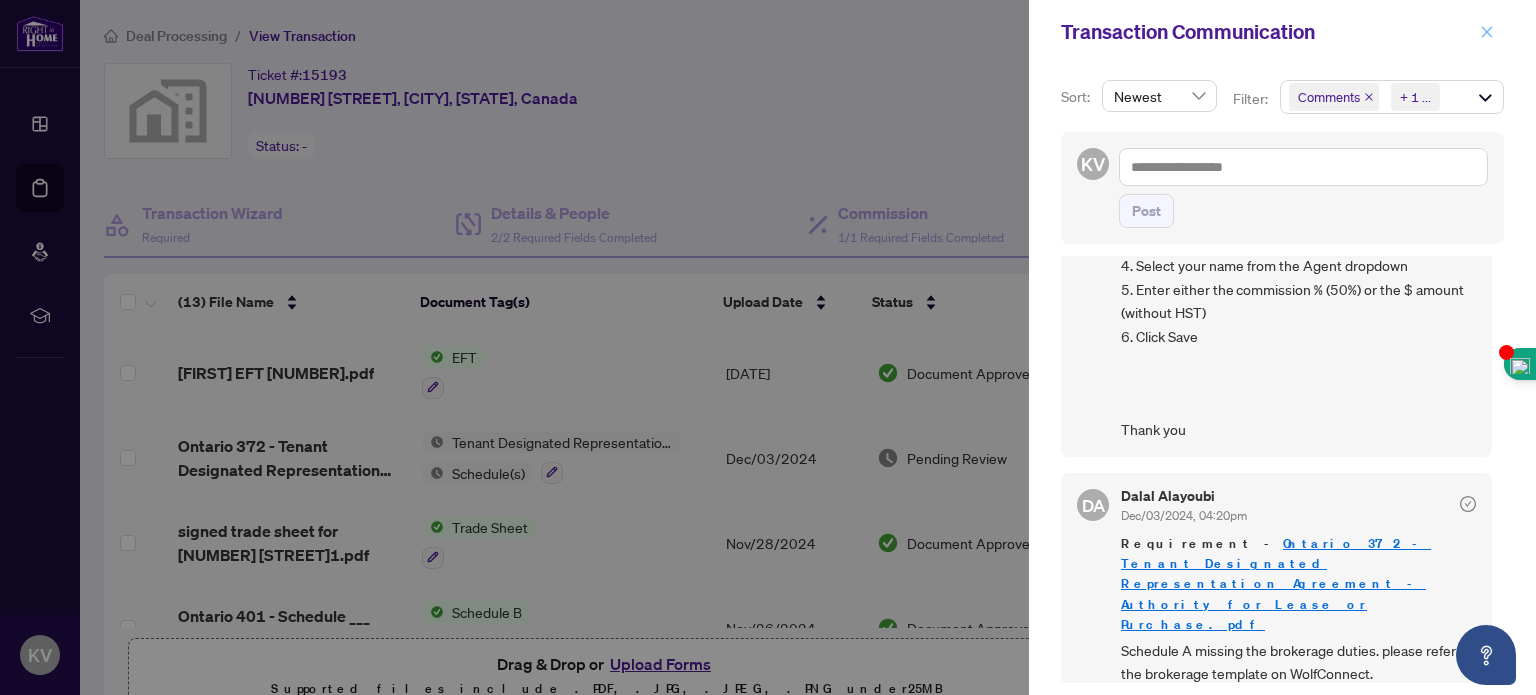 click 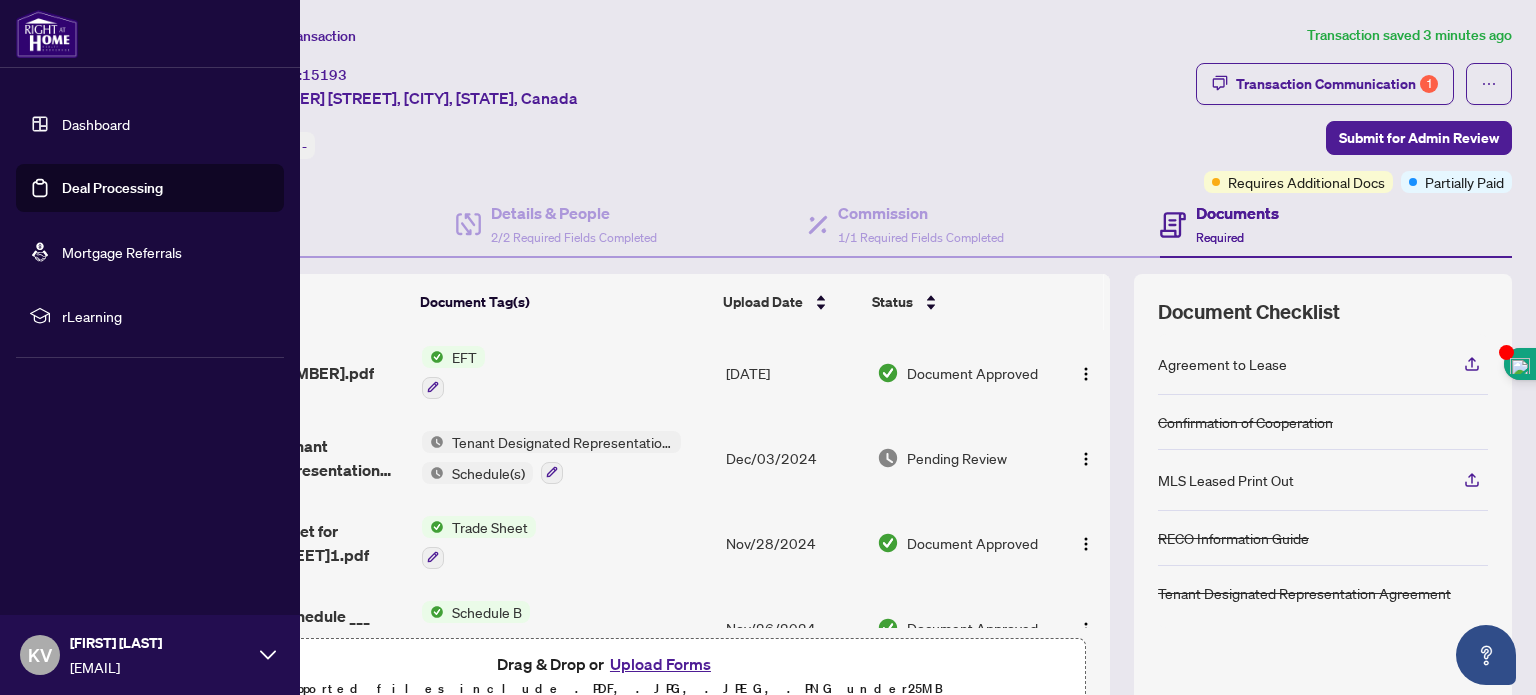 click on "Dashboard" at bounding box center [96, 124] 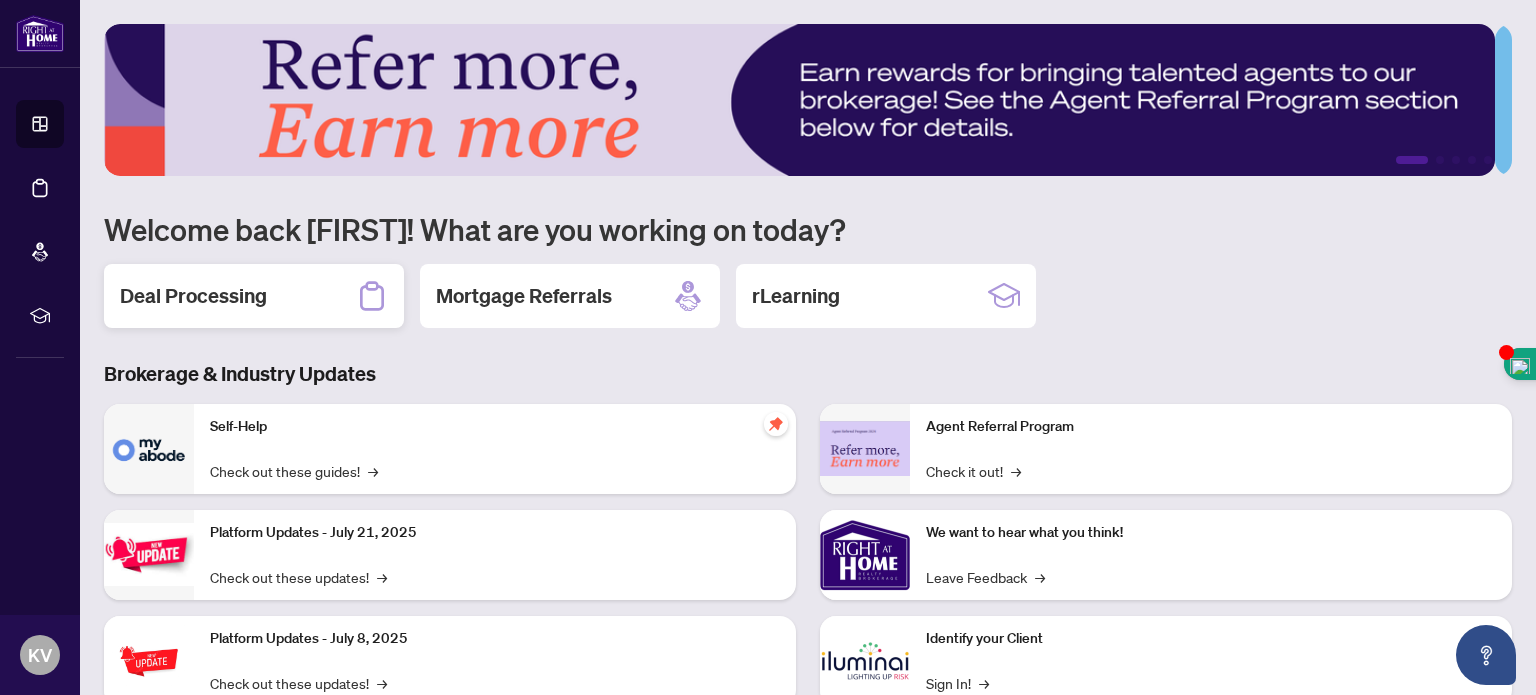 click on "Deal Processing" at bounding box center (193, 296) 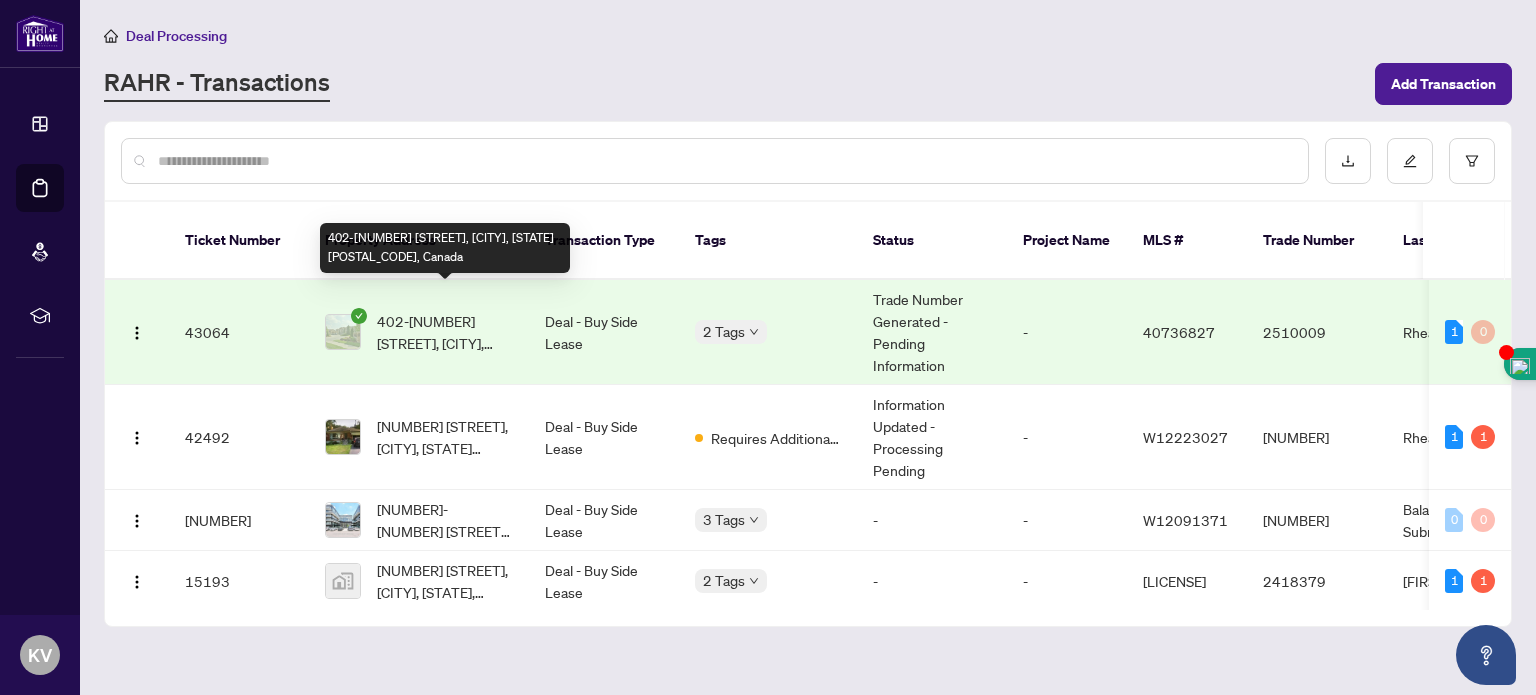 click on "402-[NUMBER] [STREET], [CITY], [STATE] [POSTAL_CODE], Canada" at bounding box center [445, 332] 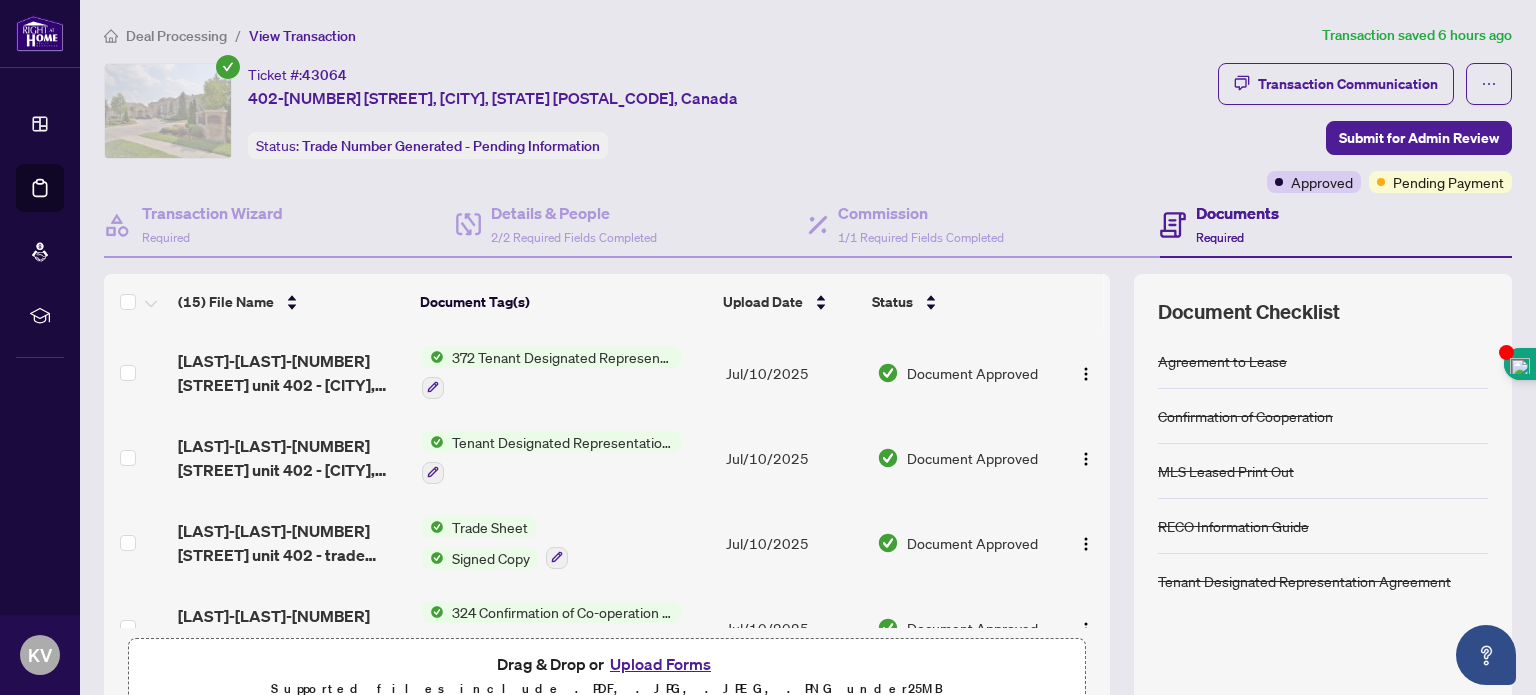 scroll, scrollTop: 177, scrollLeft: 0, axis: vertical 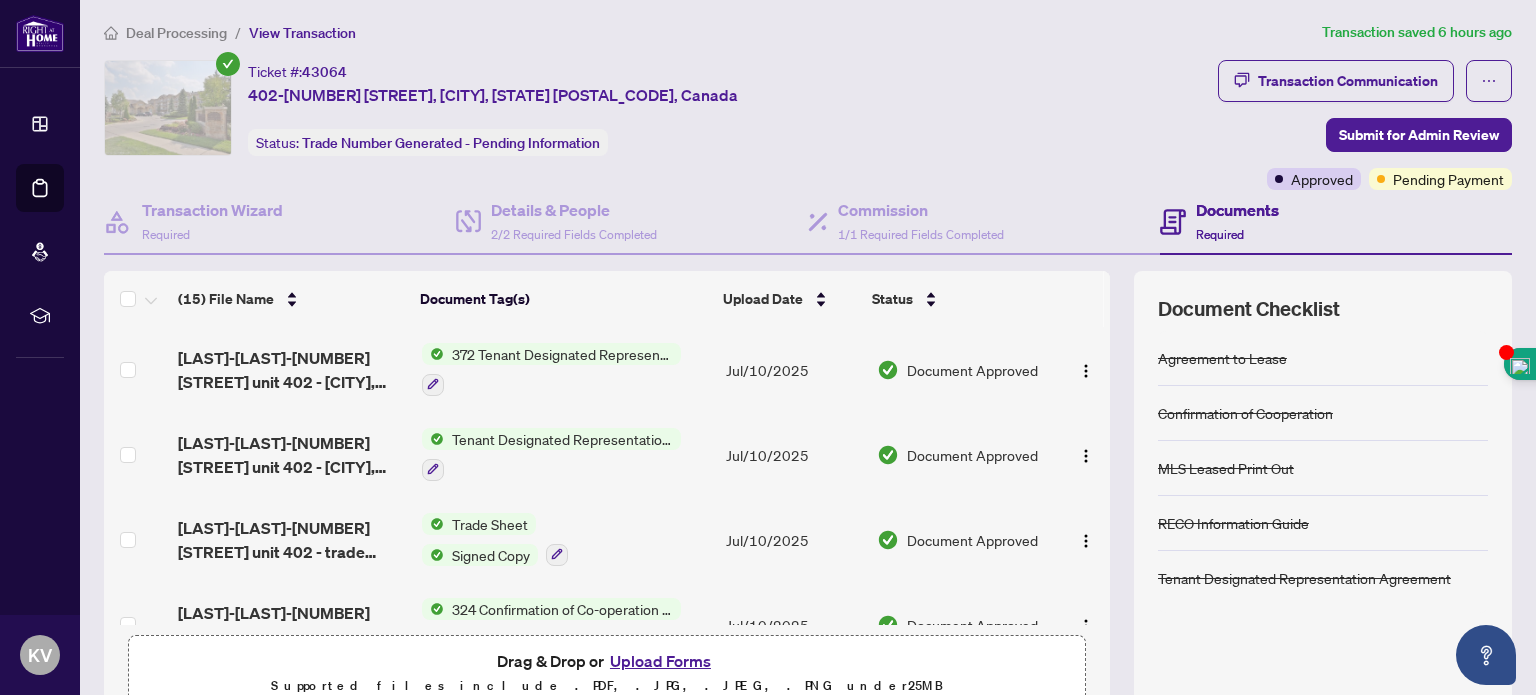 click on "Trade Sheet" at bounding box center (490, 524) 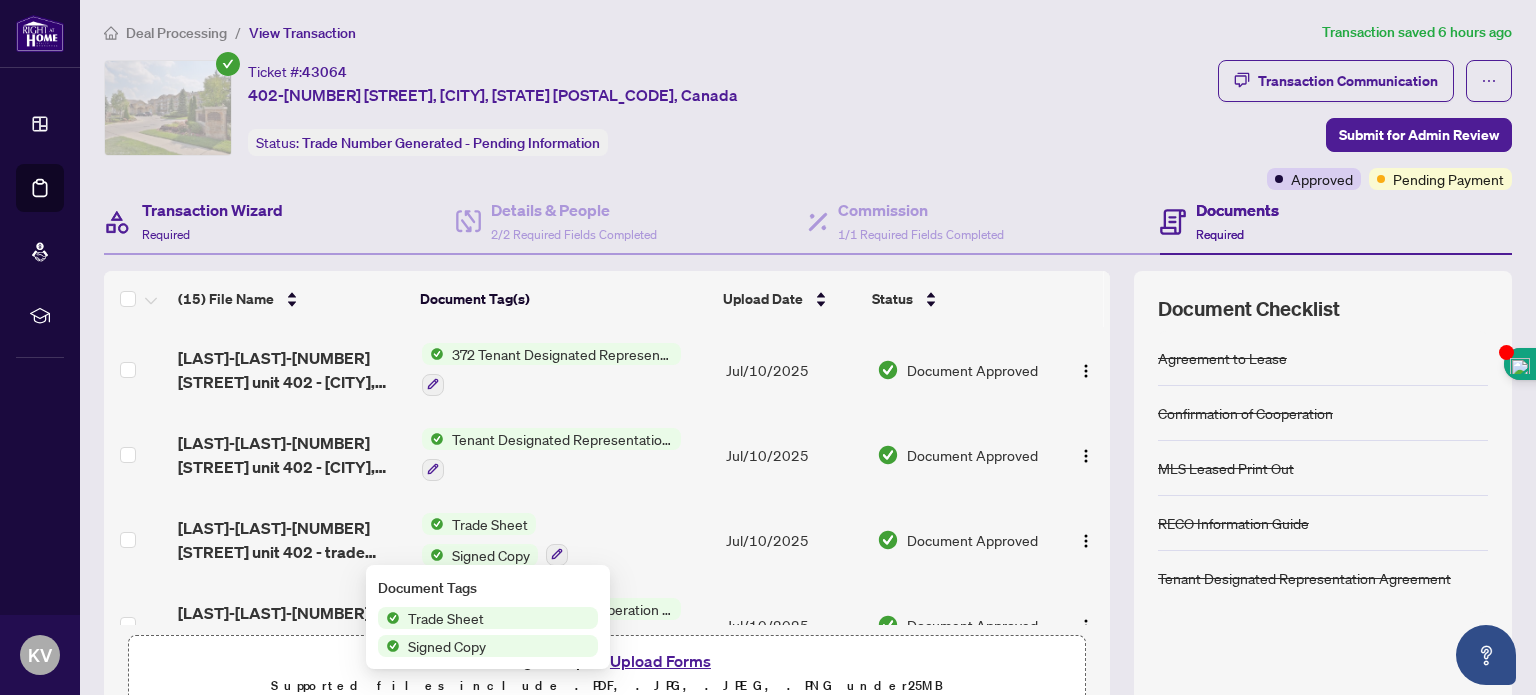click on "Transaction Wizard Required" at bounding box center (280, 222) 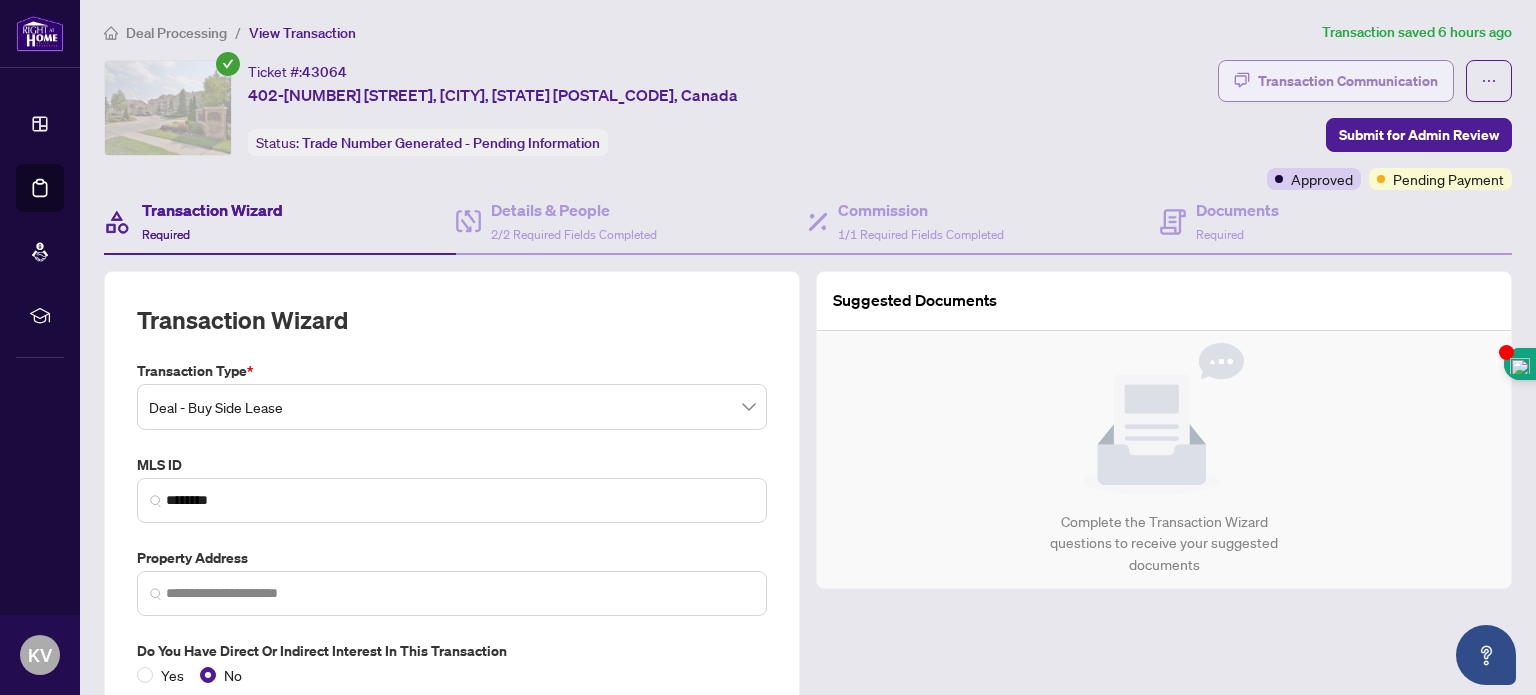 type on "**********" 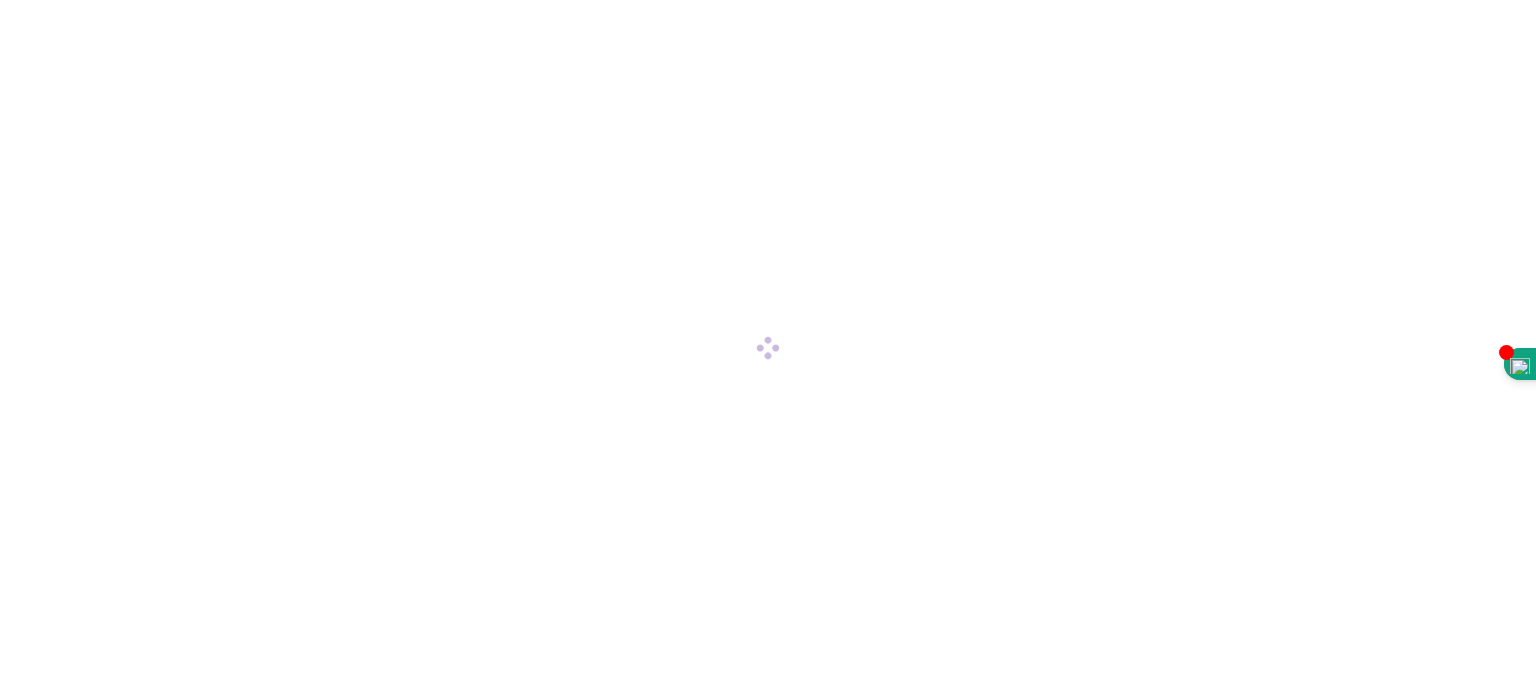 scroll, scrollTop: 0, scrollLeft: 0, axis: both 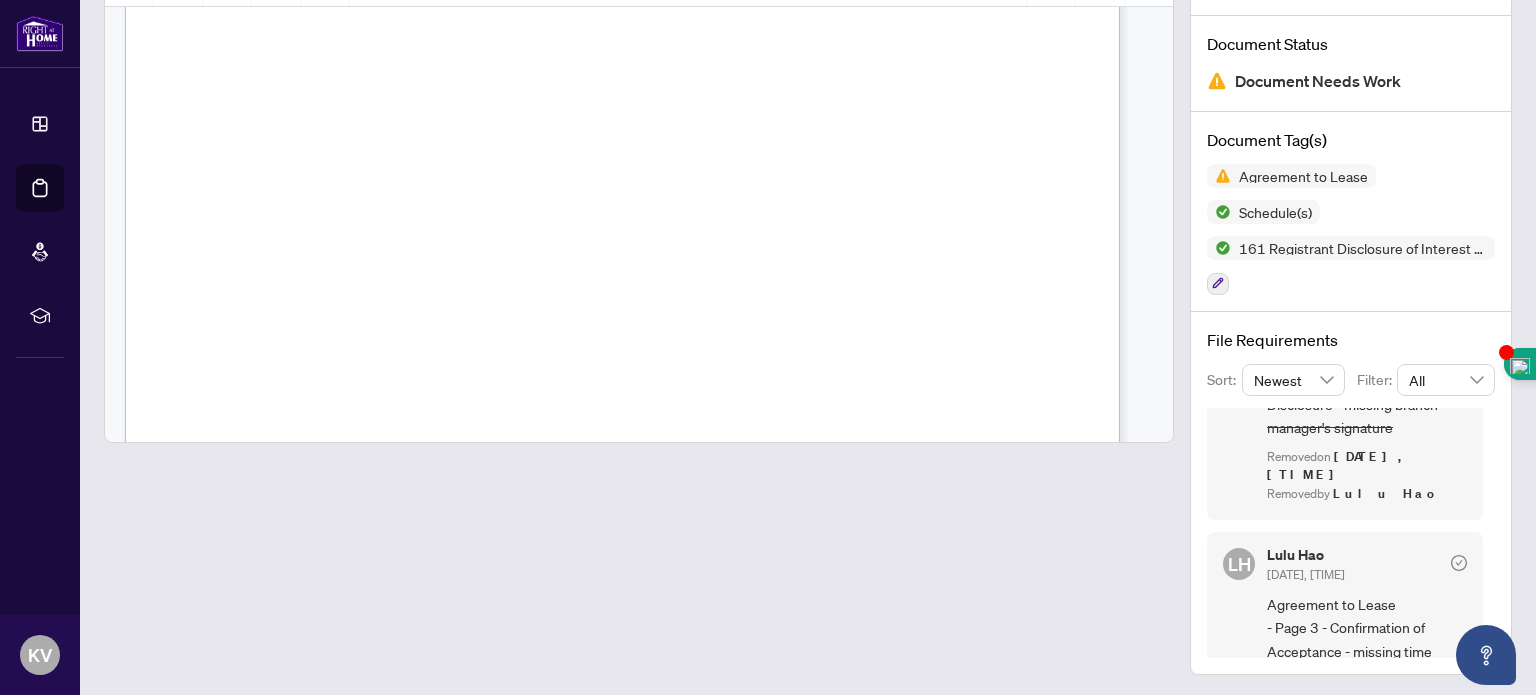 click on "Authentisign ID: B8FBFE2E-2358-F011-8F7C-000D3A8A9962  DigiSign Verified - 6a25ee6b-45bf-4ce9-949e-490bbf6d33a7" at bounding box center [643, 410] 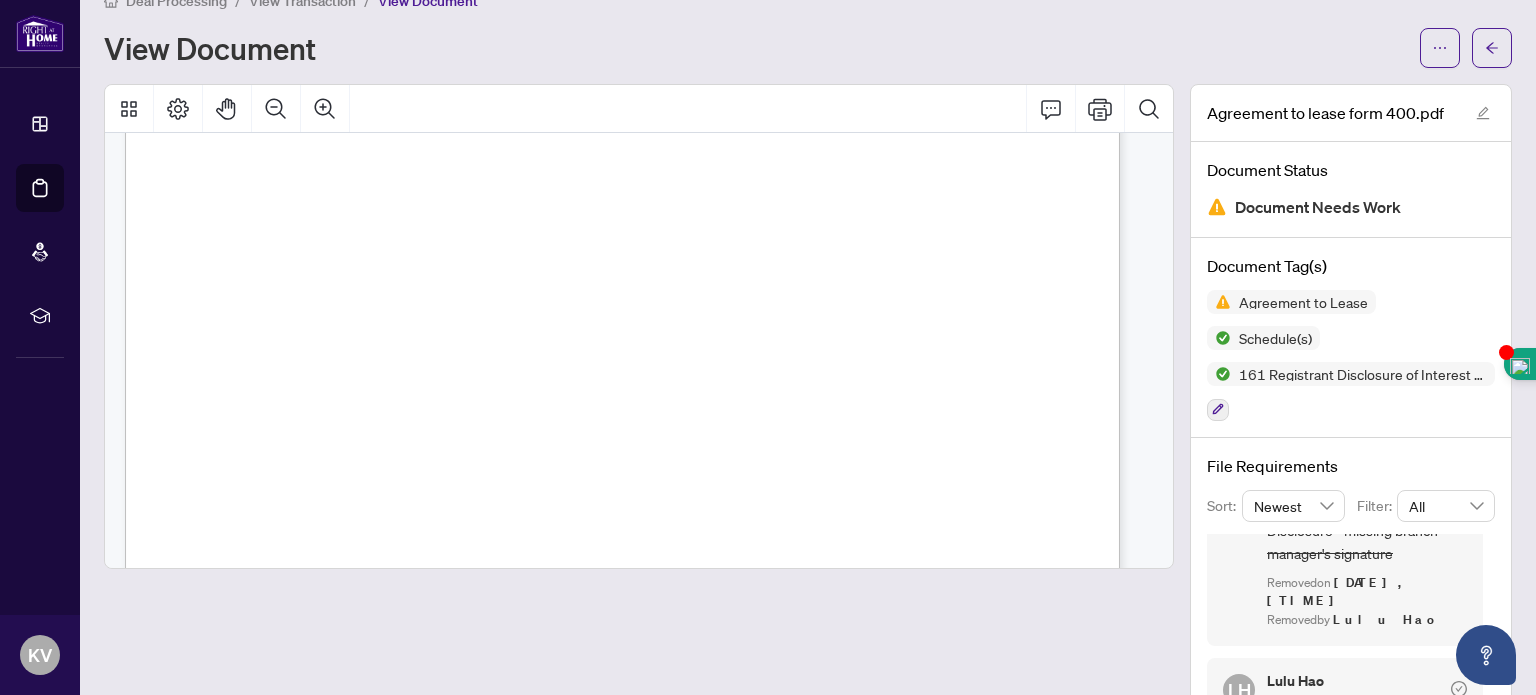 scroll, scrollTop: 0, scrollLeft: 0, axis: both 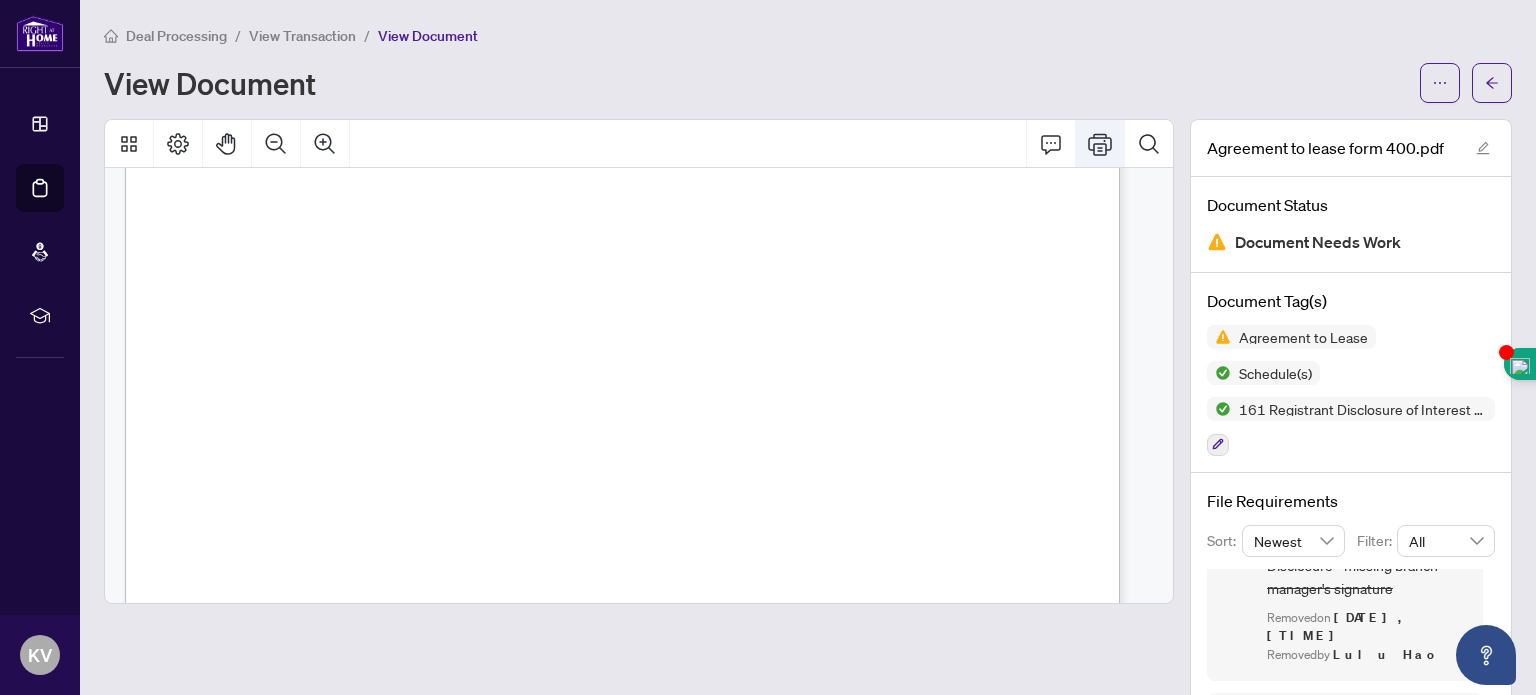 click 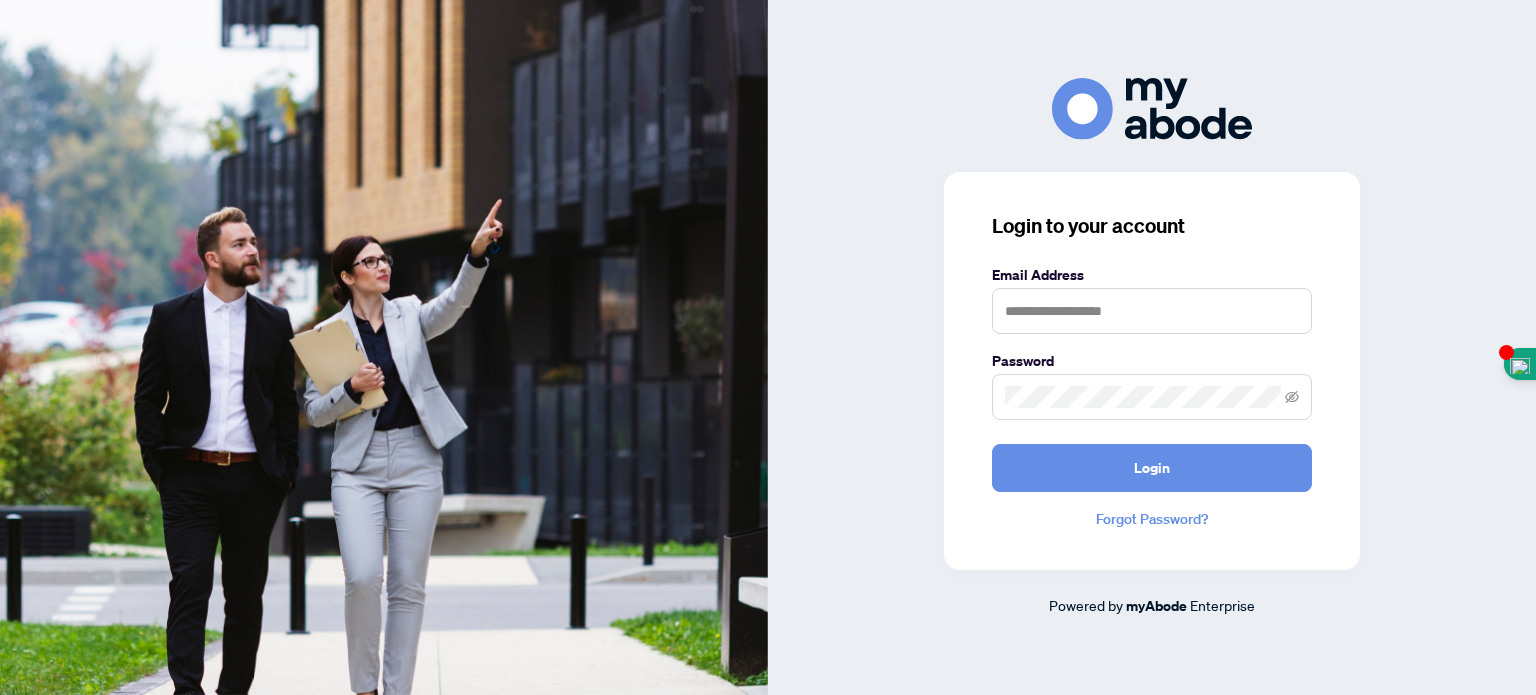 scroll, scrollTop: 0, scrollLeft: 0, axis: both 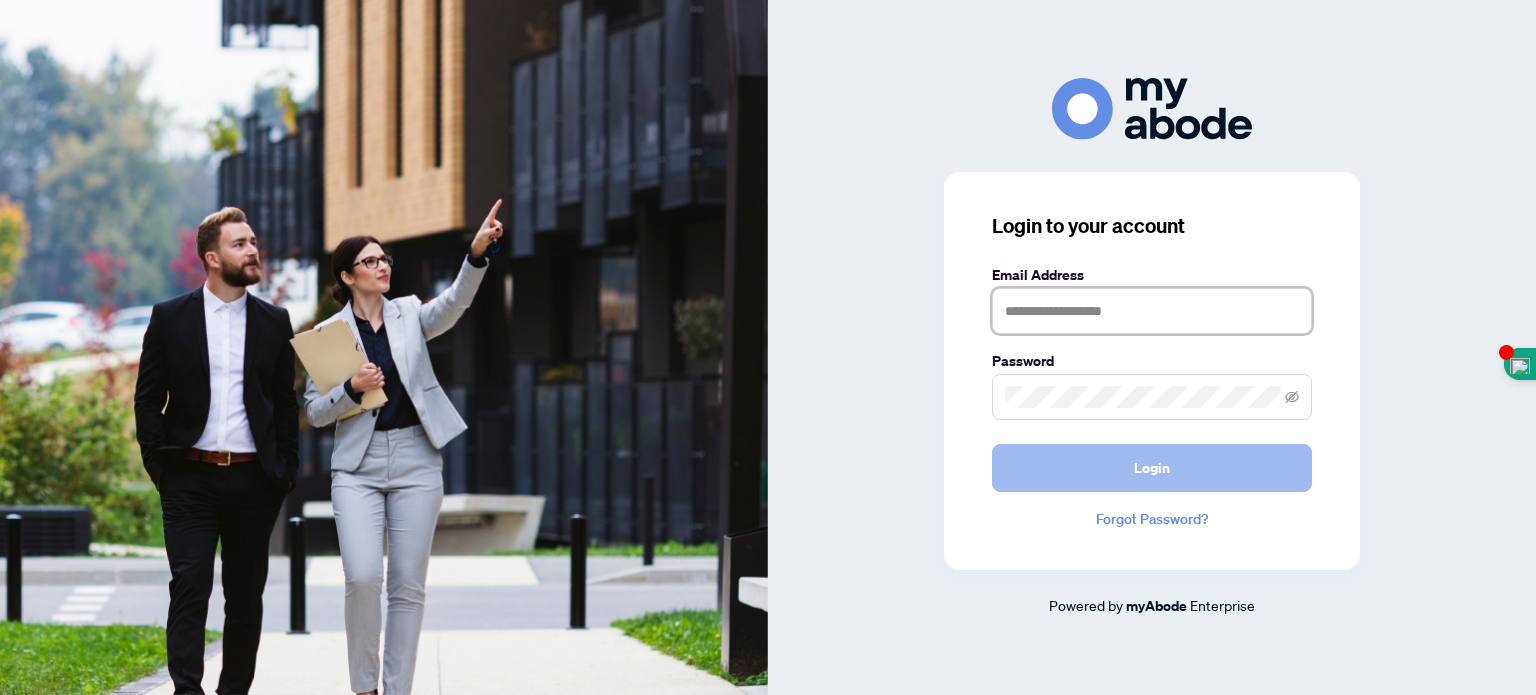type on "**********" 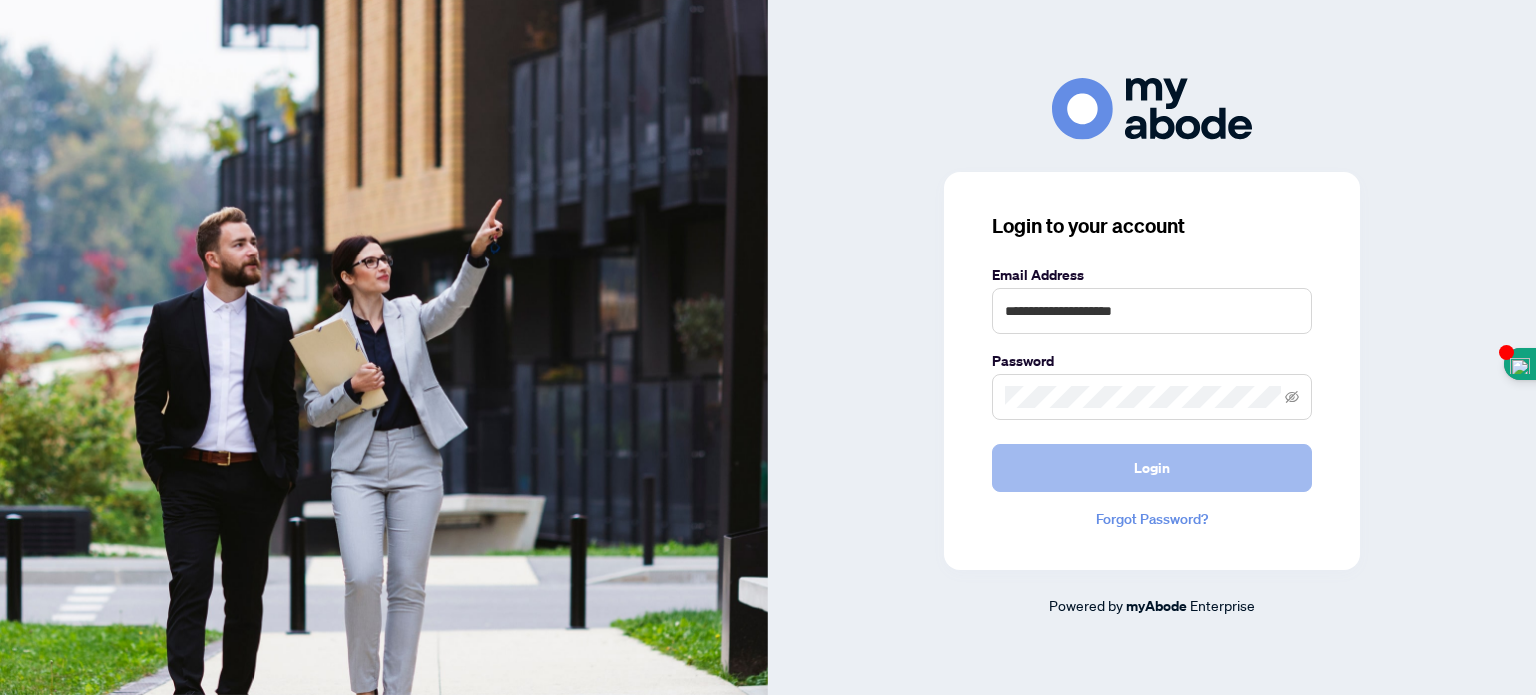click on "Login" at bounding box center (1152, 468) 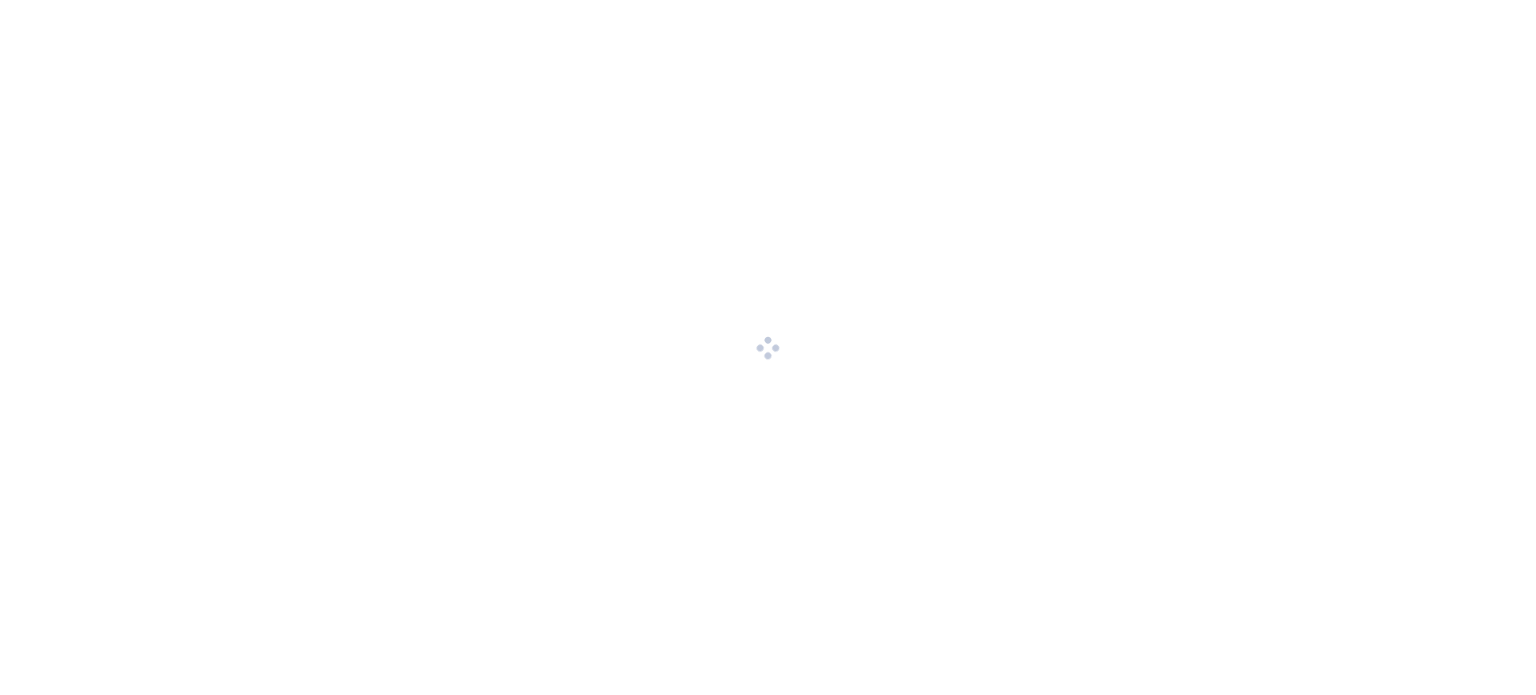 scroll, scrollTop: 0, scrollLeft: 0, axis: both 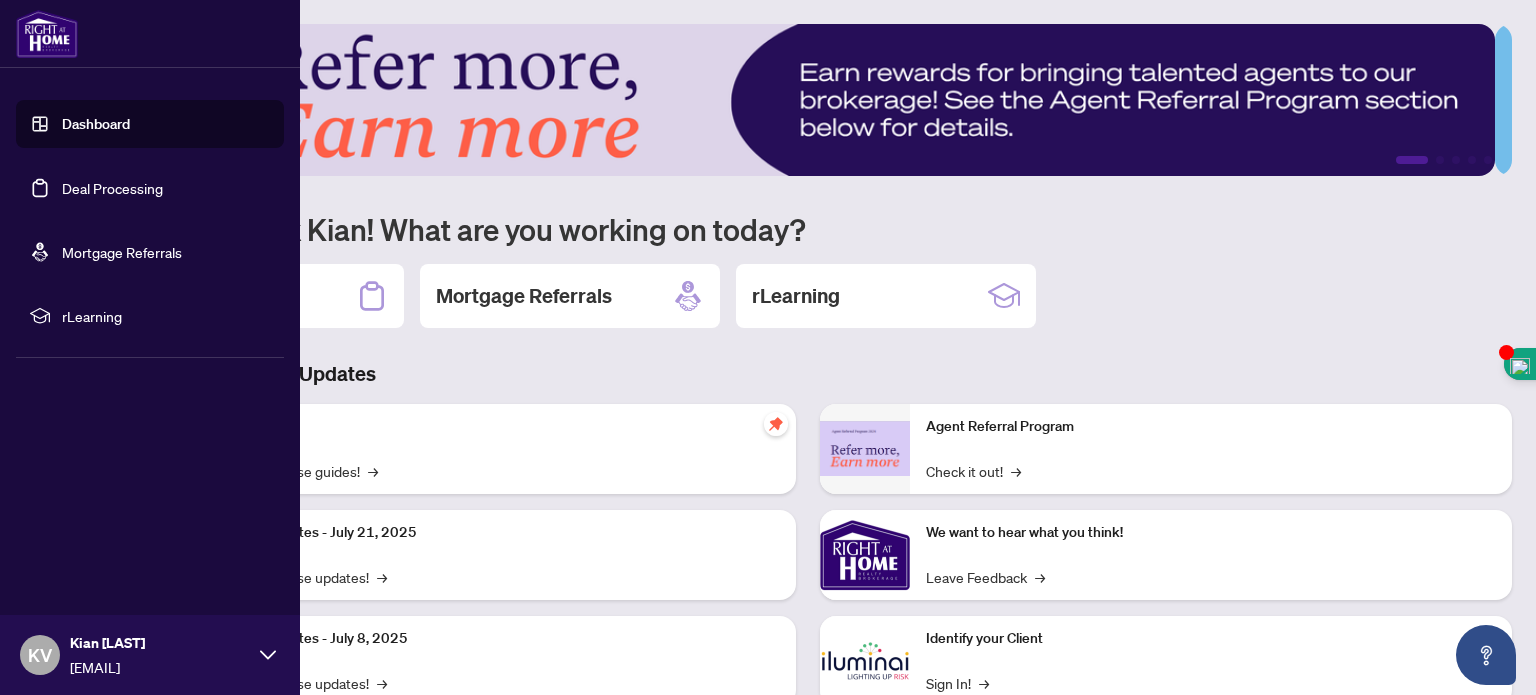 click on "Dashboard" at bounding box center (96, 124) 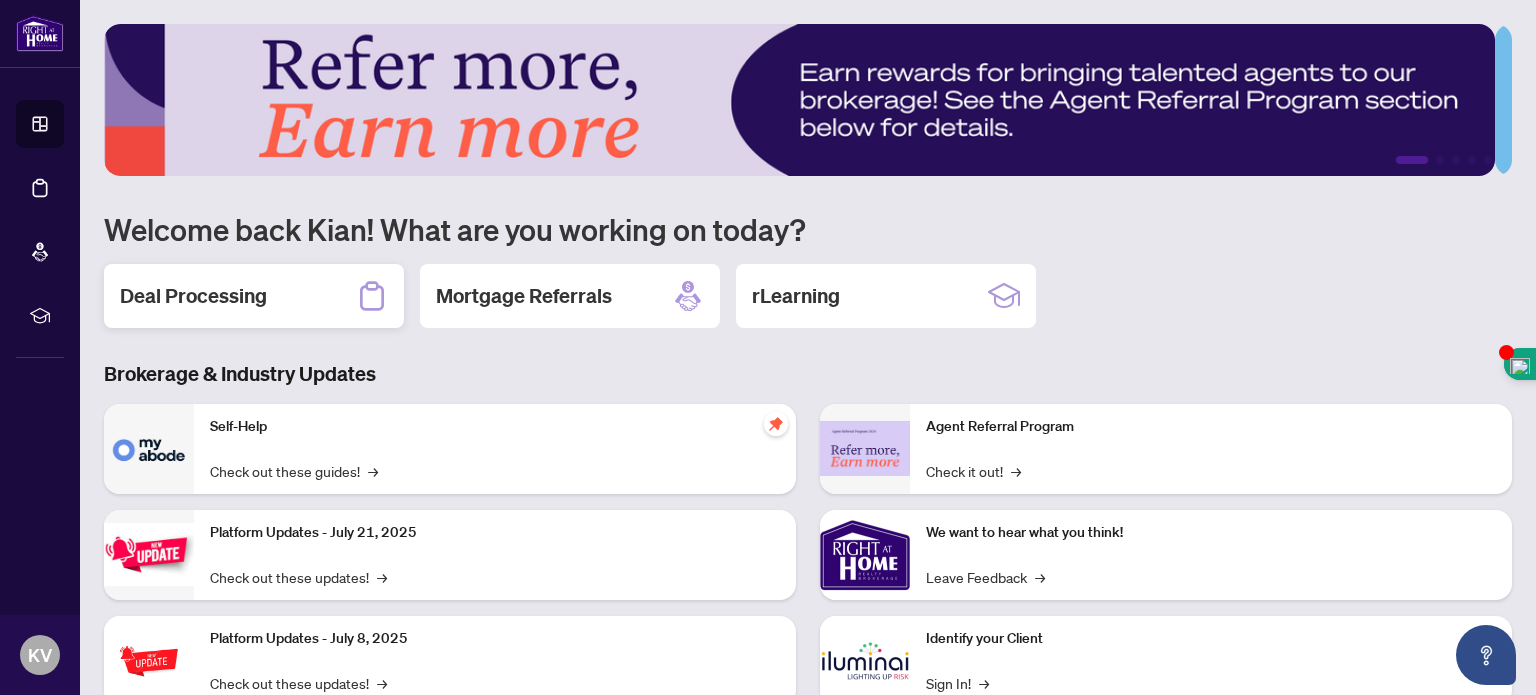 click on "Deal Processing" at bounding box center (193, 296) 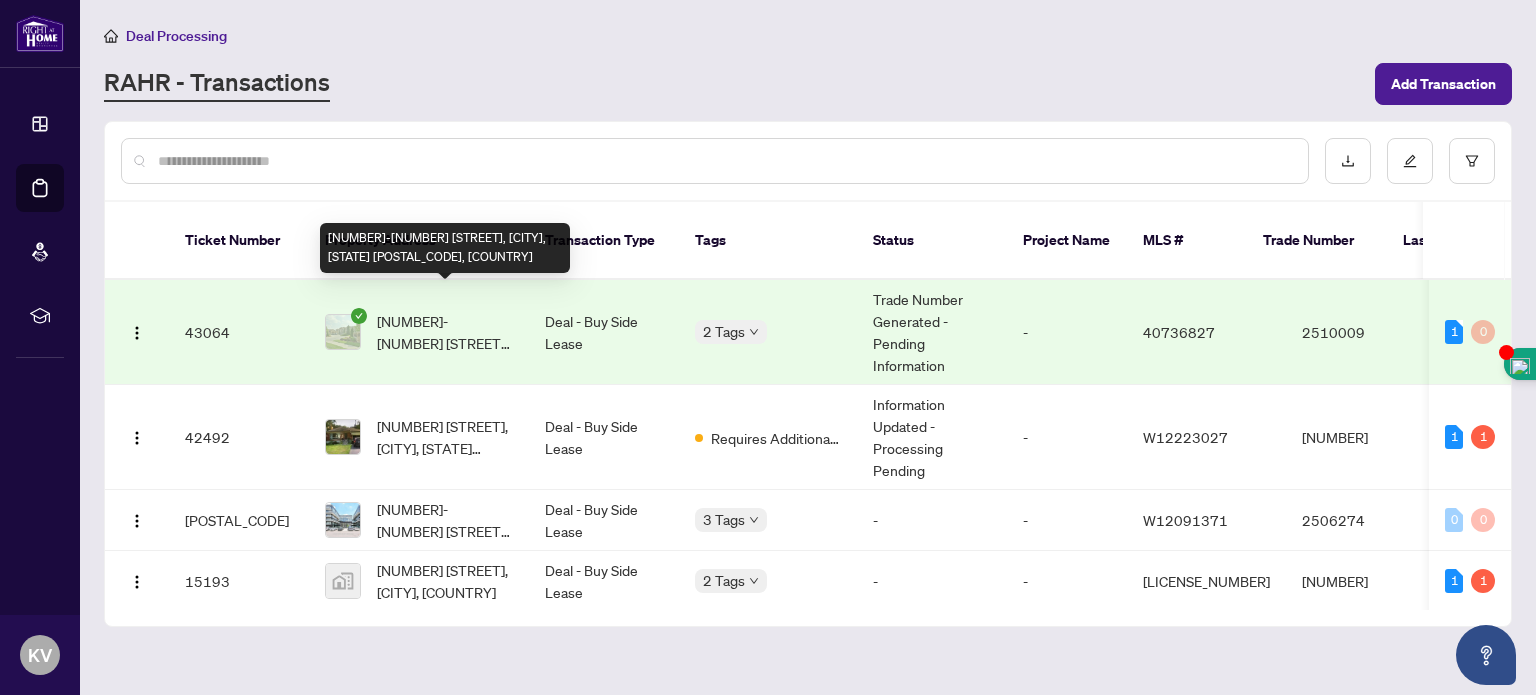 click on "[NUMBER]-[NUMBER] [STREET], [CITY], [STATE] [POSTAL_CODE], [COUNTRY]" at bounding box center [445, 332] 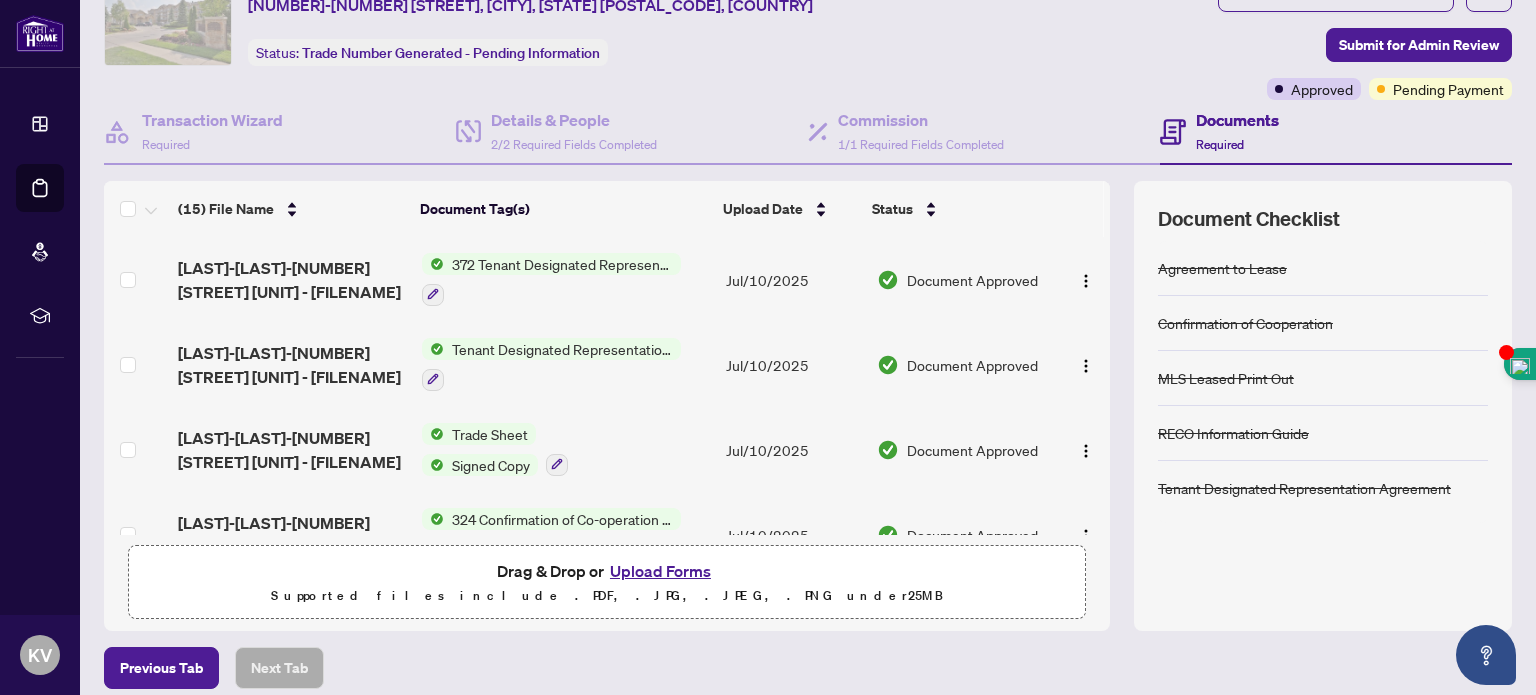 scroll, scrollTop: 104, scrollLeft: 0, axis: vertical 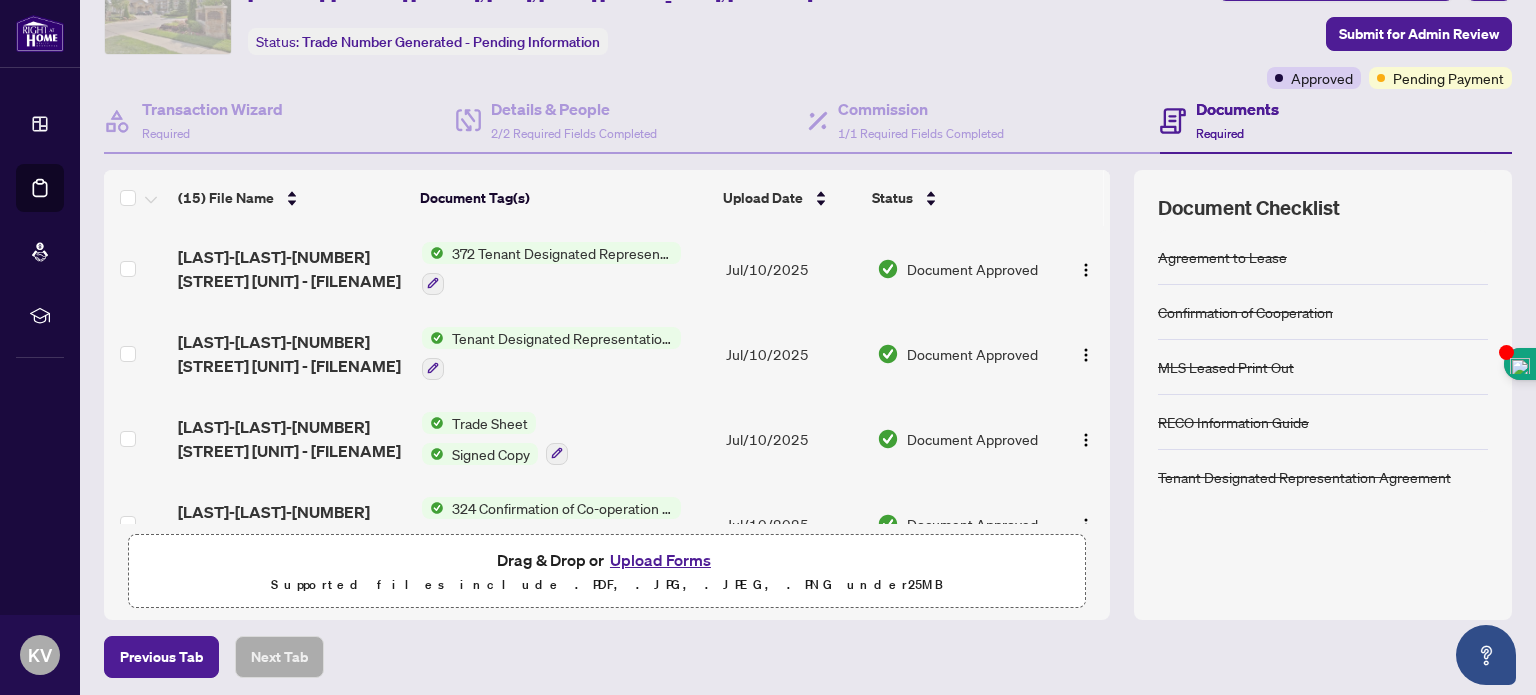 click on "Tenant Designated Representation Agreement" at bounding box center [562, 338] 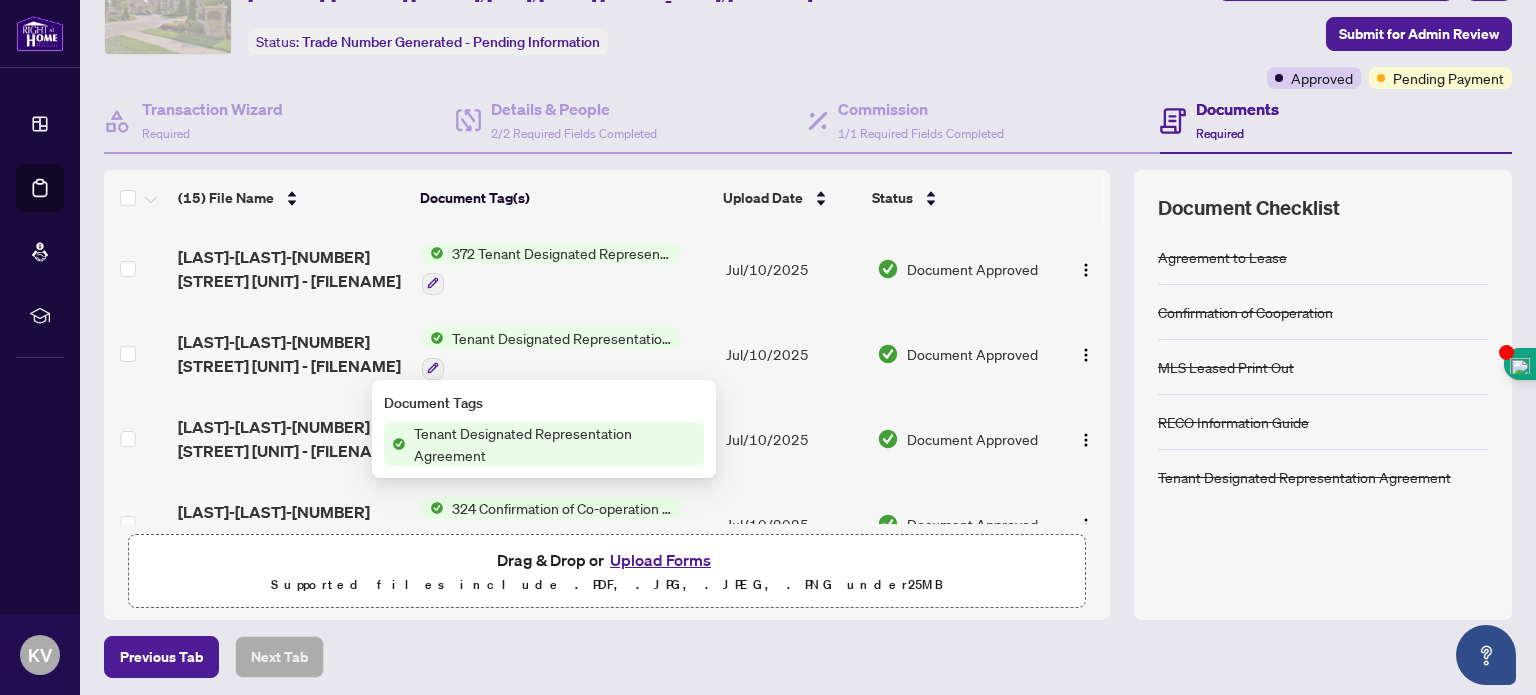 click on "Tenant Designated Representation Agreement" at bounding box center (555, 444) 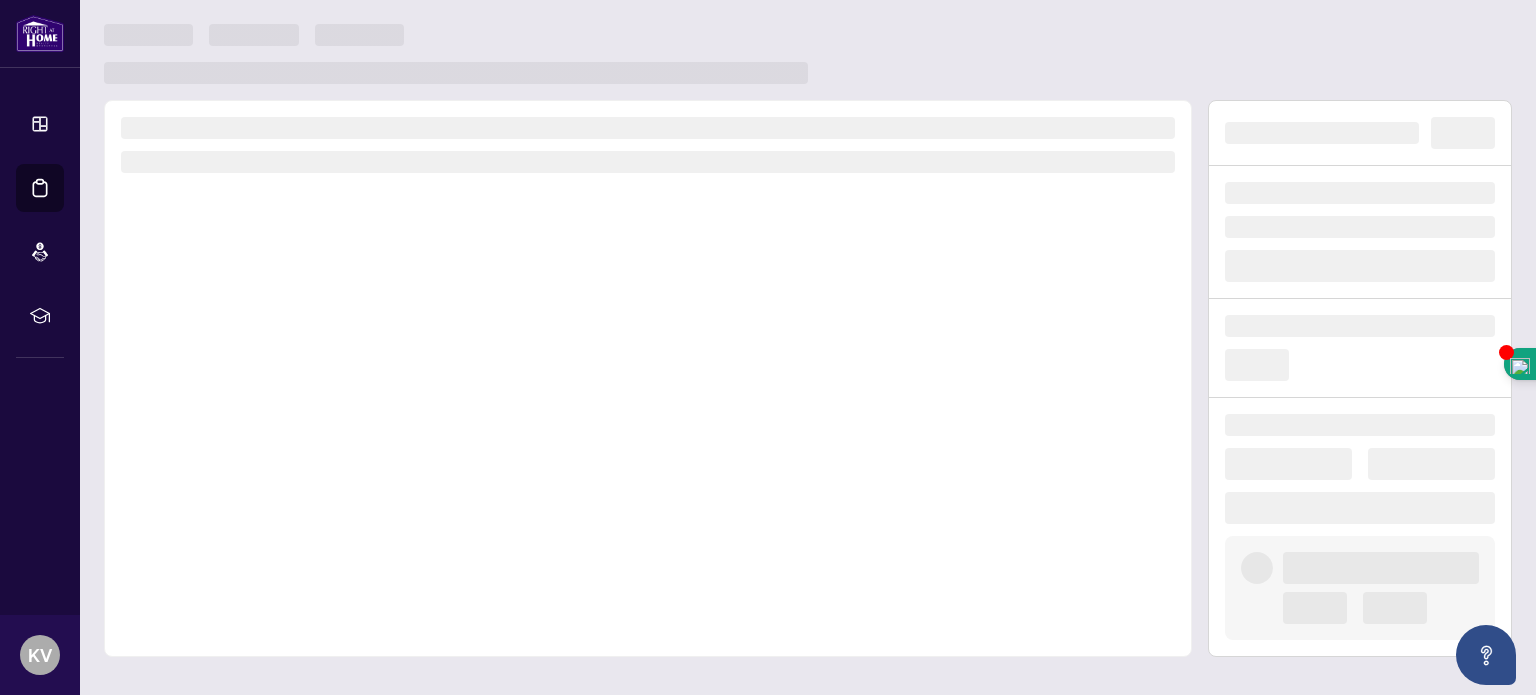 scroll, scrollTop: 0, scrollLeft: 0, axis: both 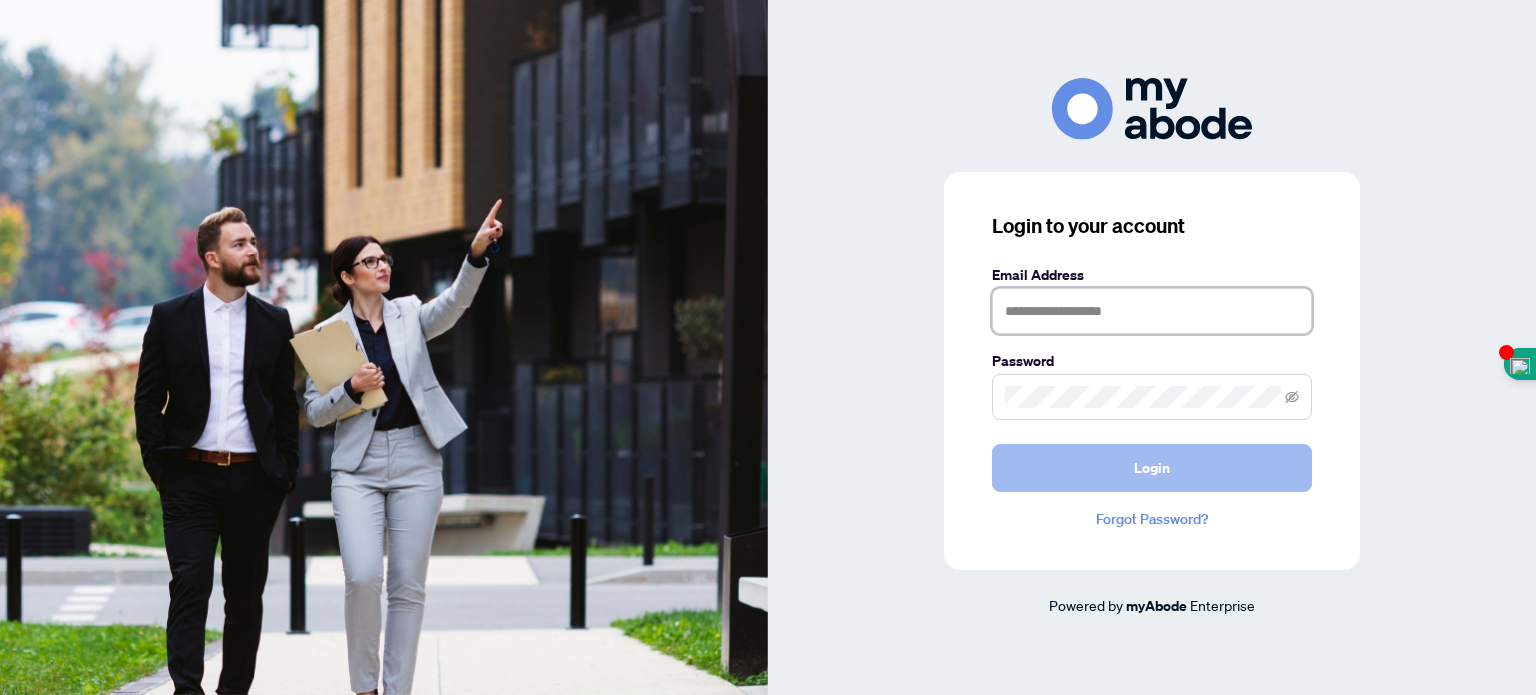 type on "**********" 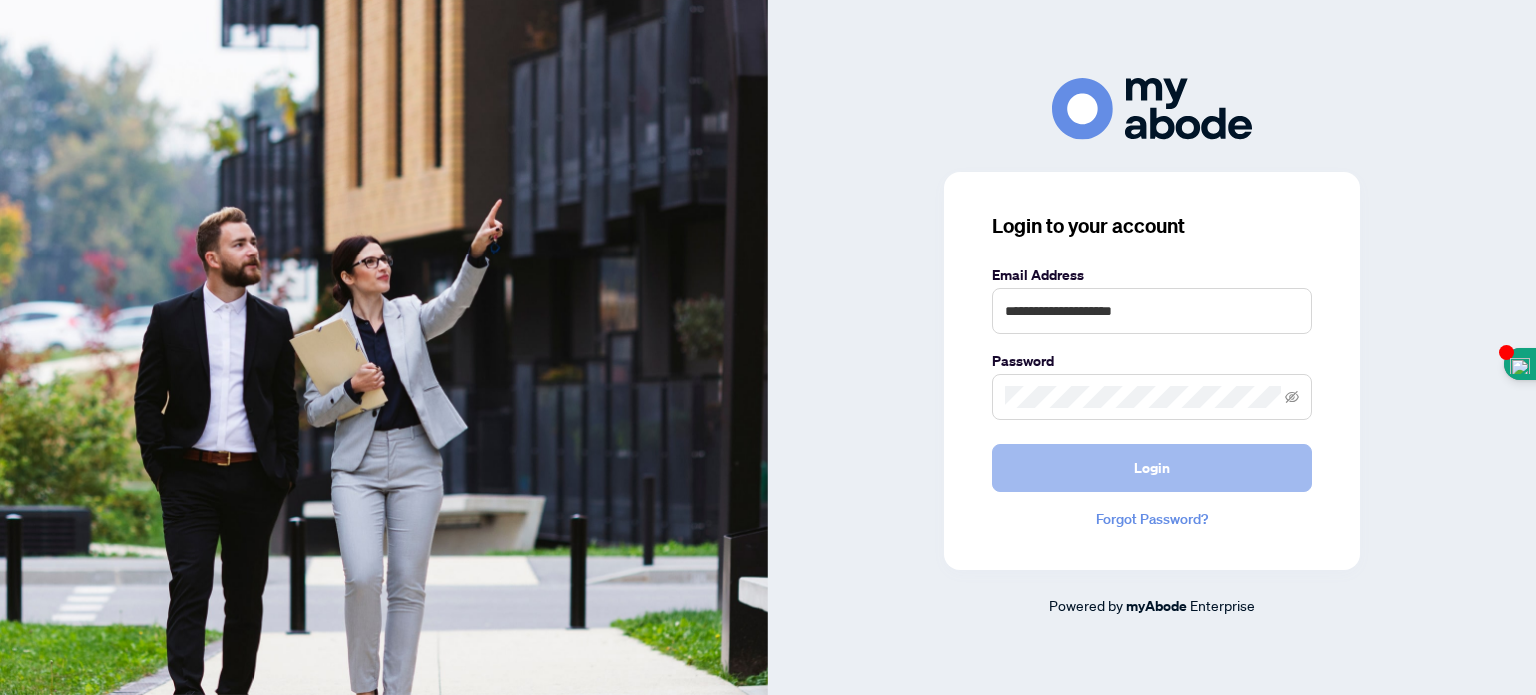 click on "Login" at bounding box center [1152, 468] 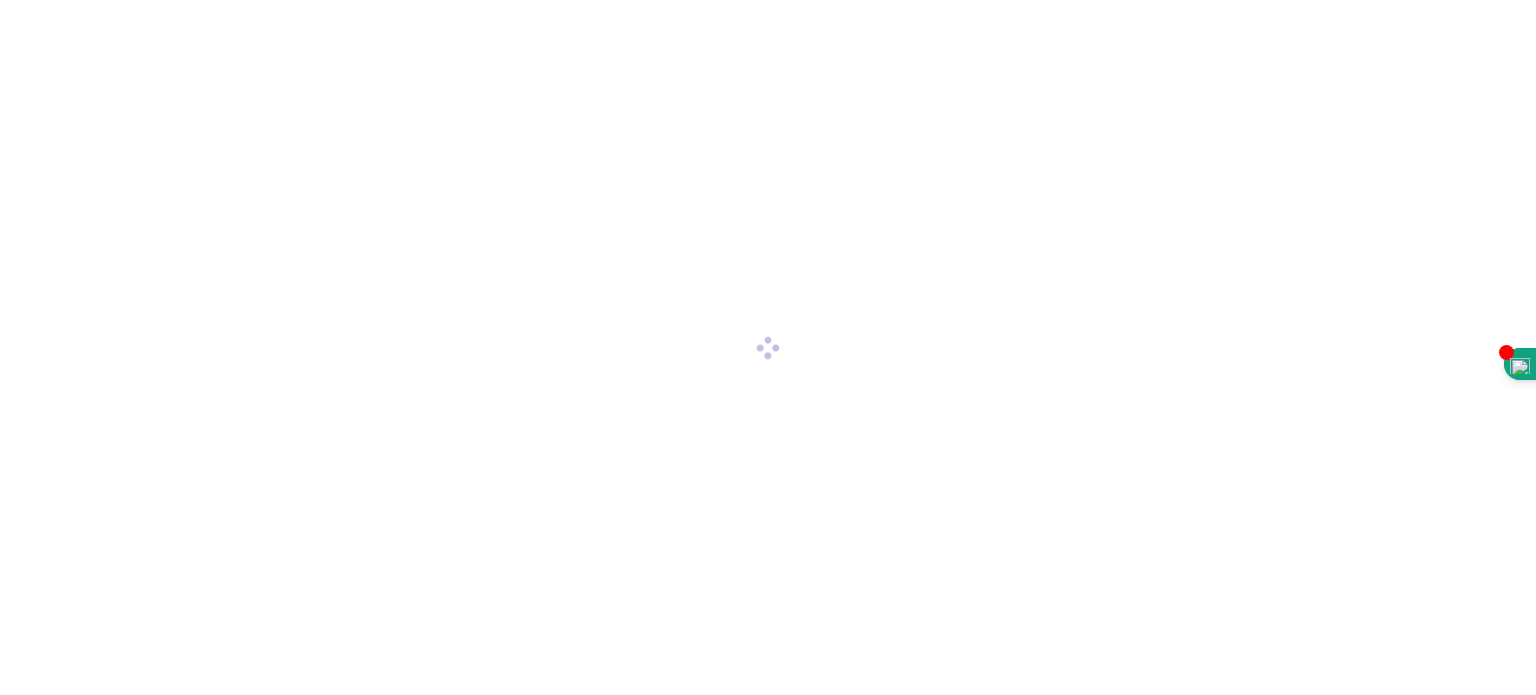 scroll, scrollTop: 0, scrollLeft: 0, axis: both 